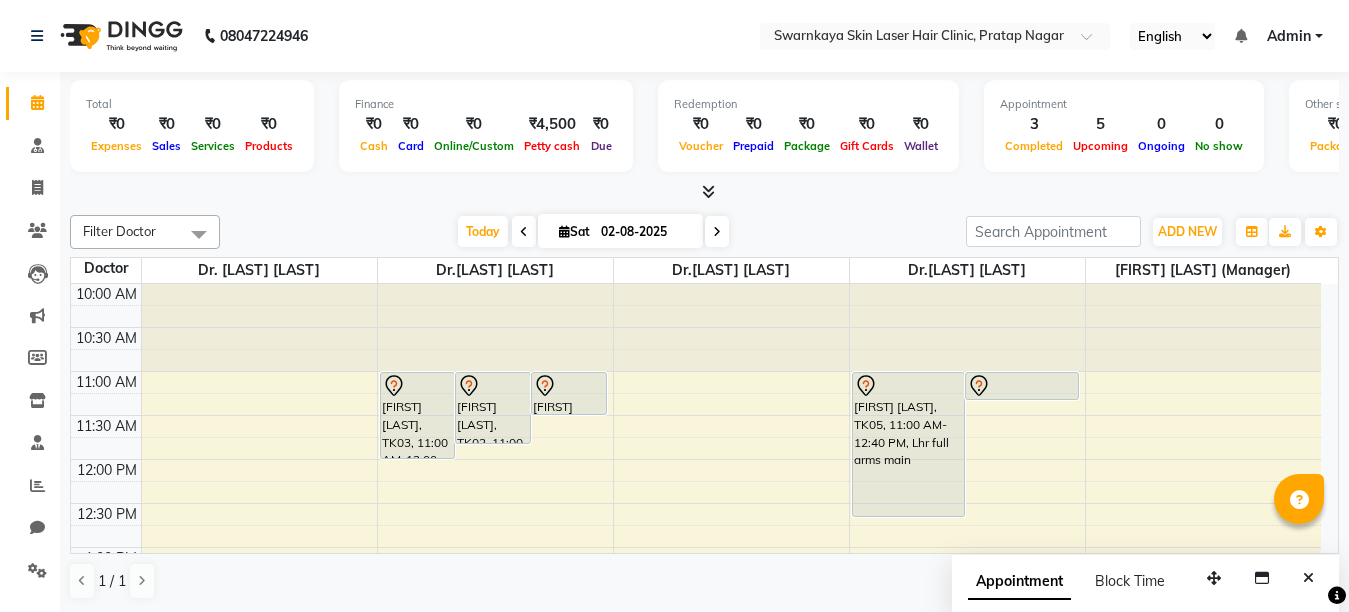 scroll, scrollTop: 0, scrollLeft: 0, axis: both 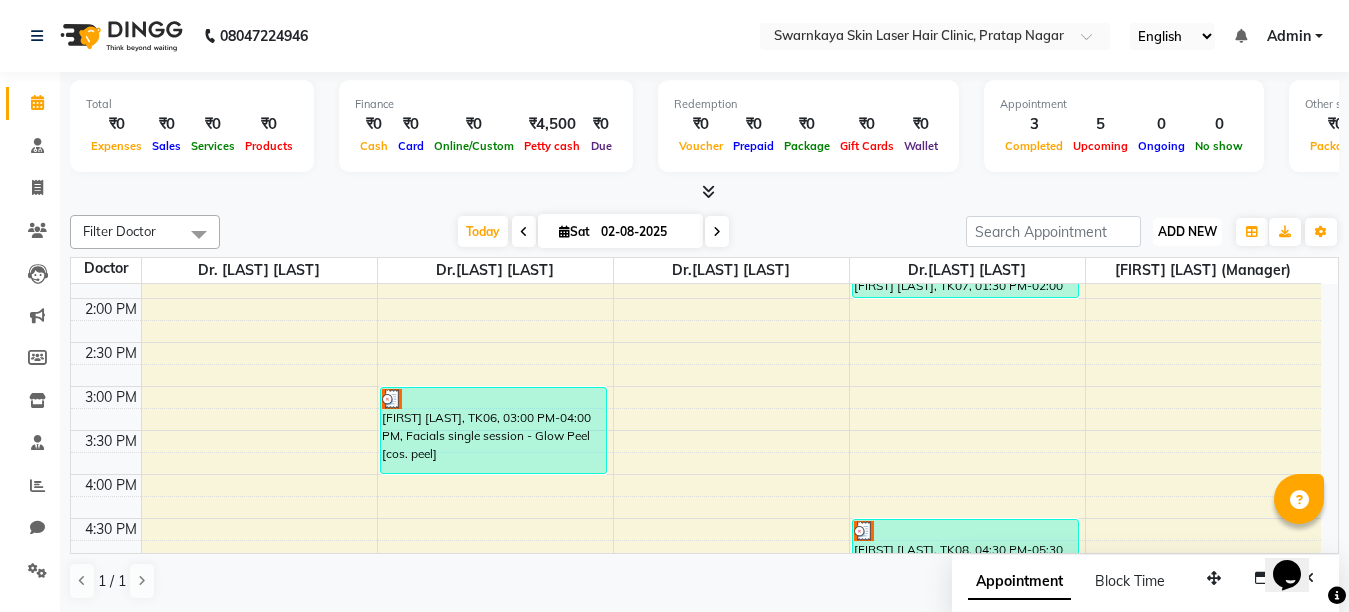 click on "ADD NEW" at bounding box center [1187, 231] 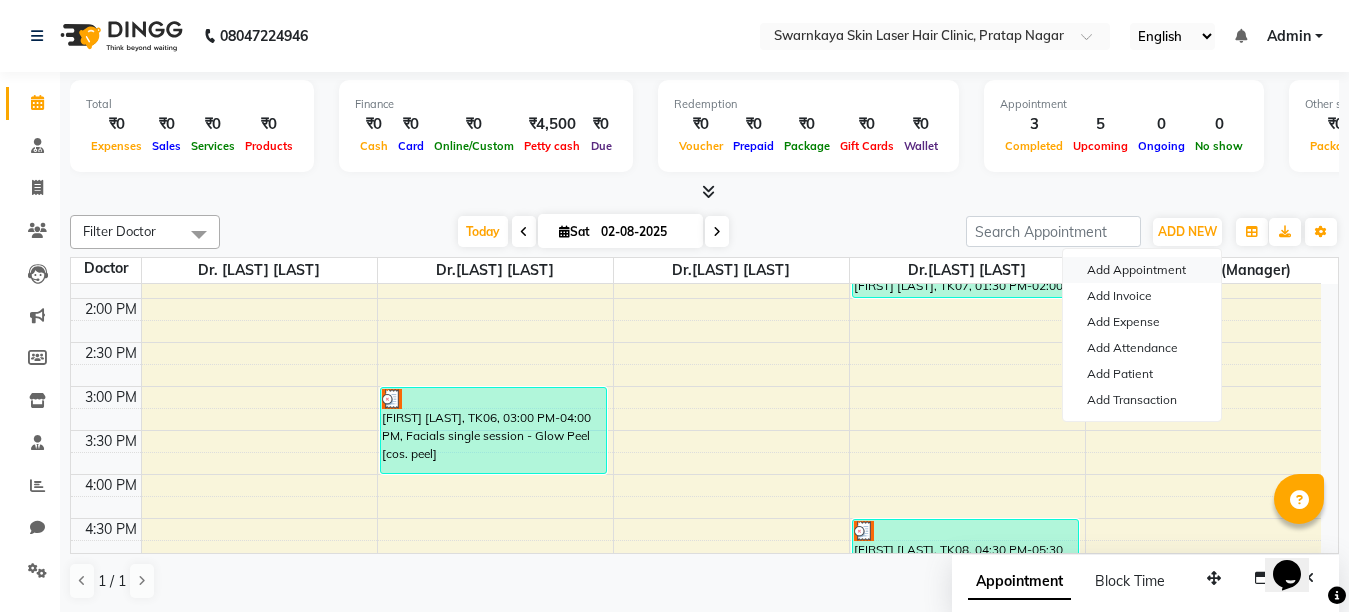 click on "Add Appointment" at bounding box center [1142, 270] 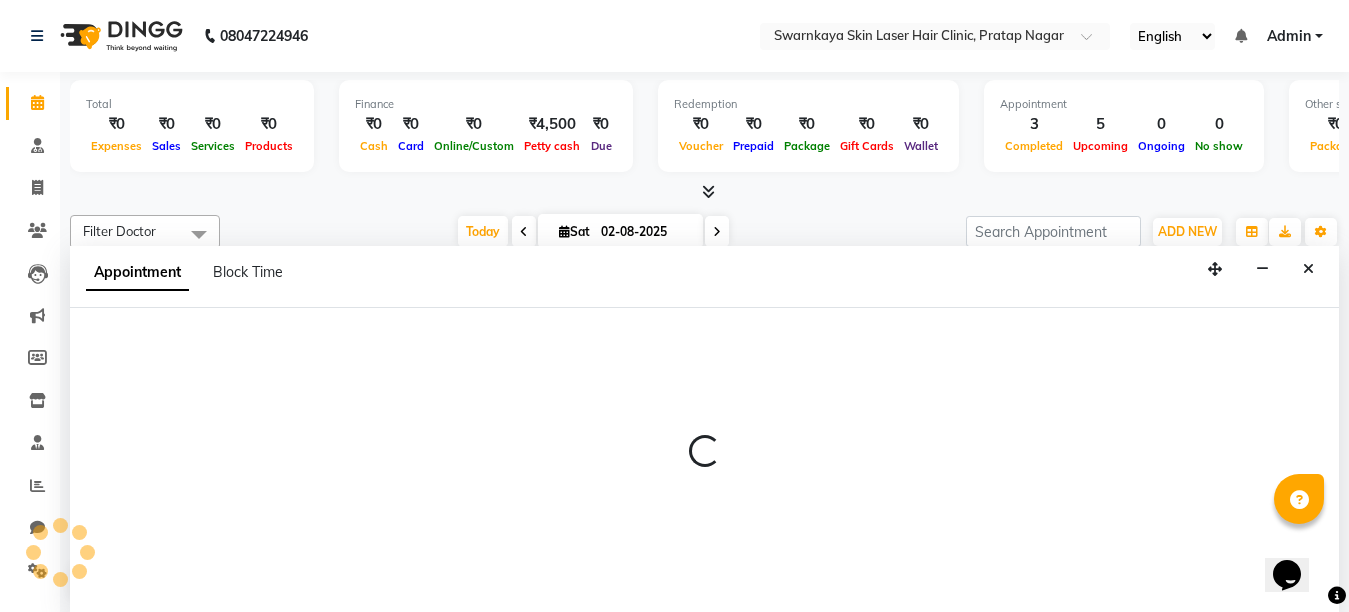 select on "tentative" 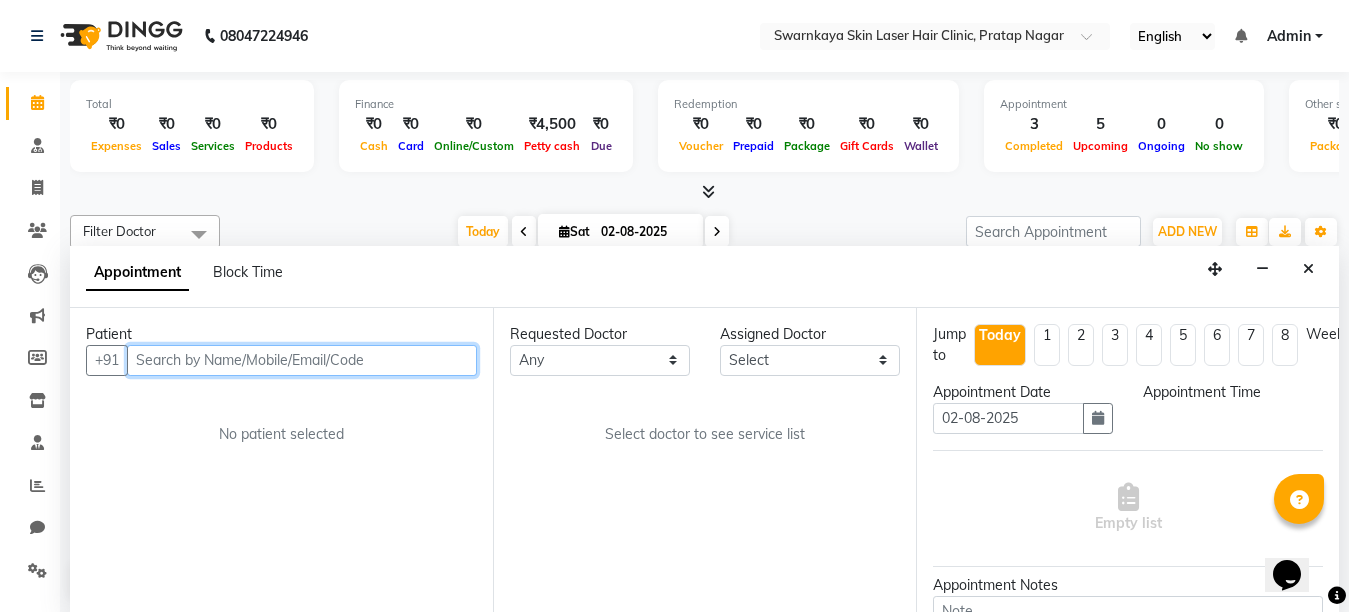 select on "660" 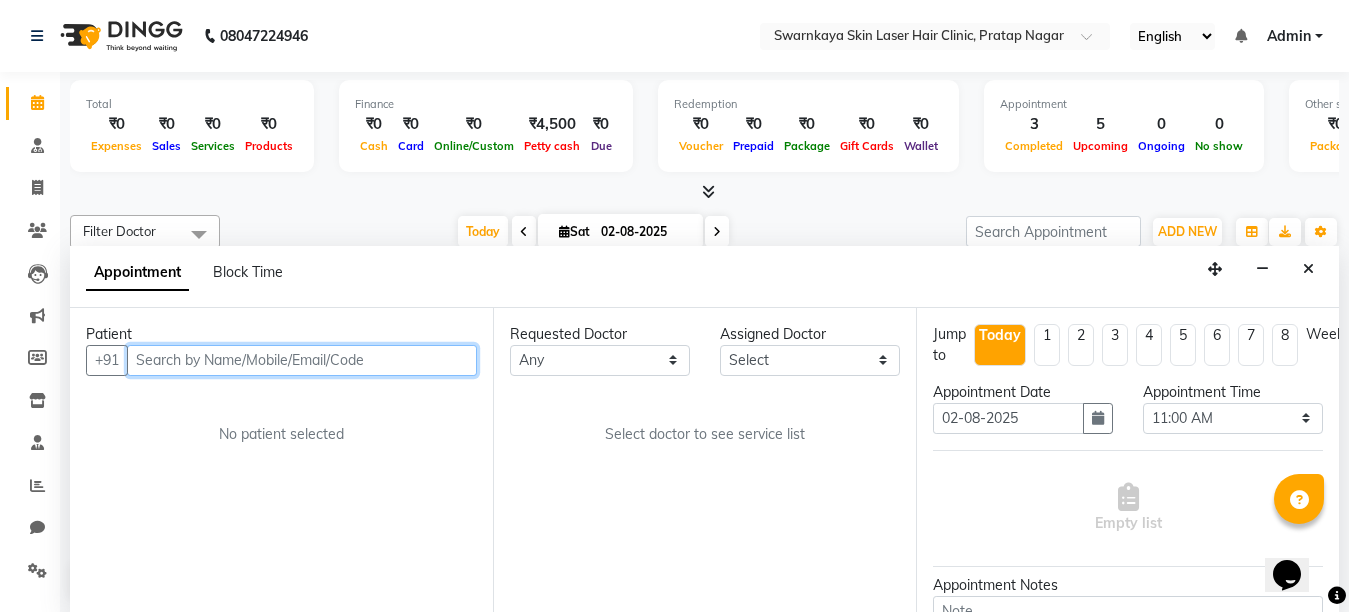scroll, scrollTop: 1, scrollLeft: 0, axis: vertical 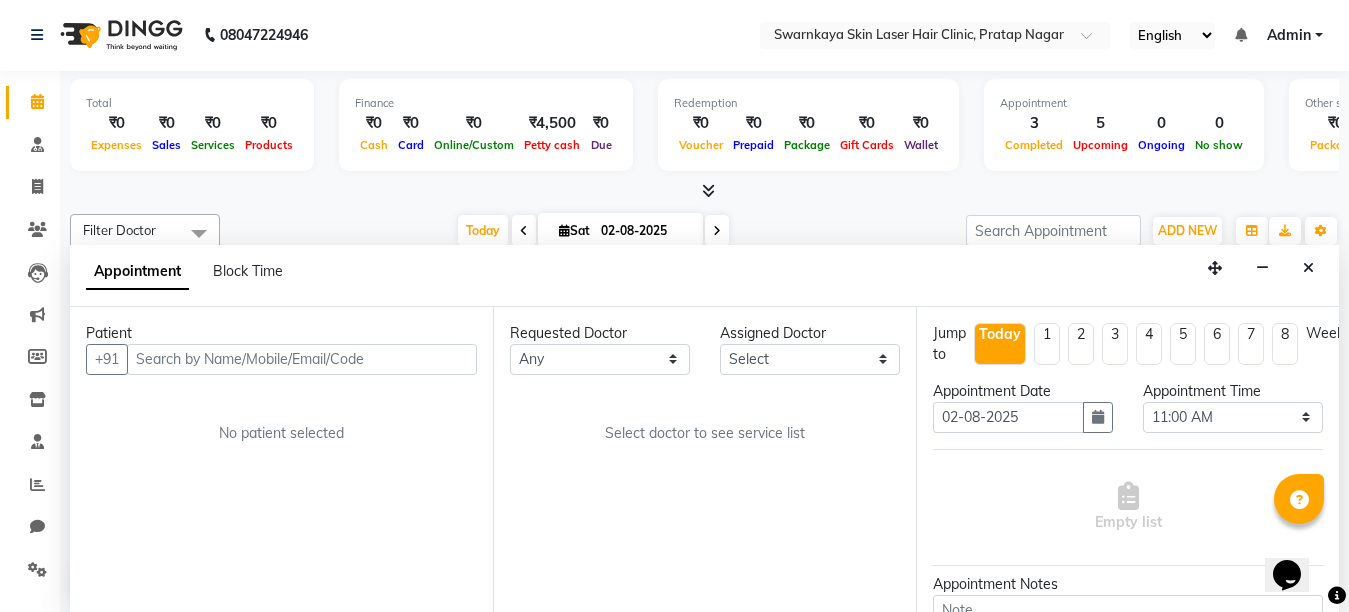 click on "Opens Chat This icon Opens the chat window." at bounding box center [1297, 540] 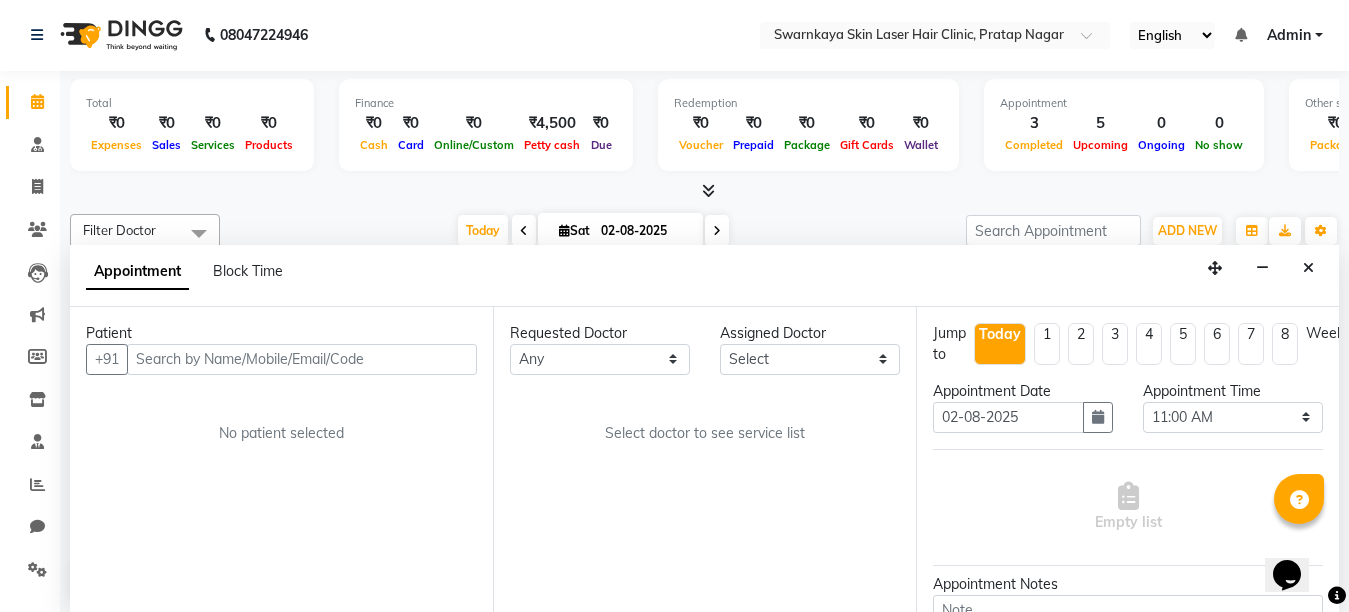 click on "Opens Chat This icon Opens the chat window." at bounding box center [1297, 540] 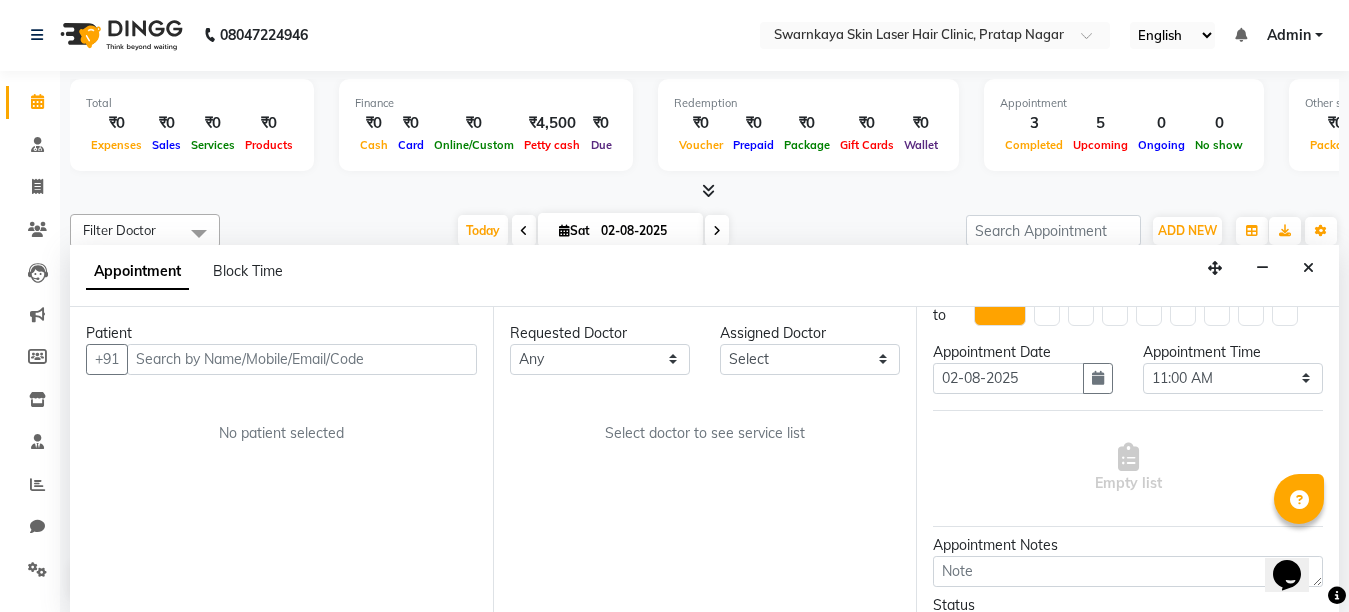 scroll, scrollTop: 40, scrollLeft: 0, axis: vertical 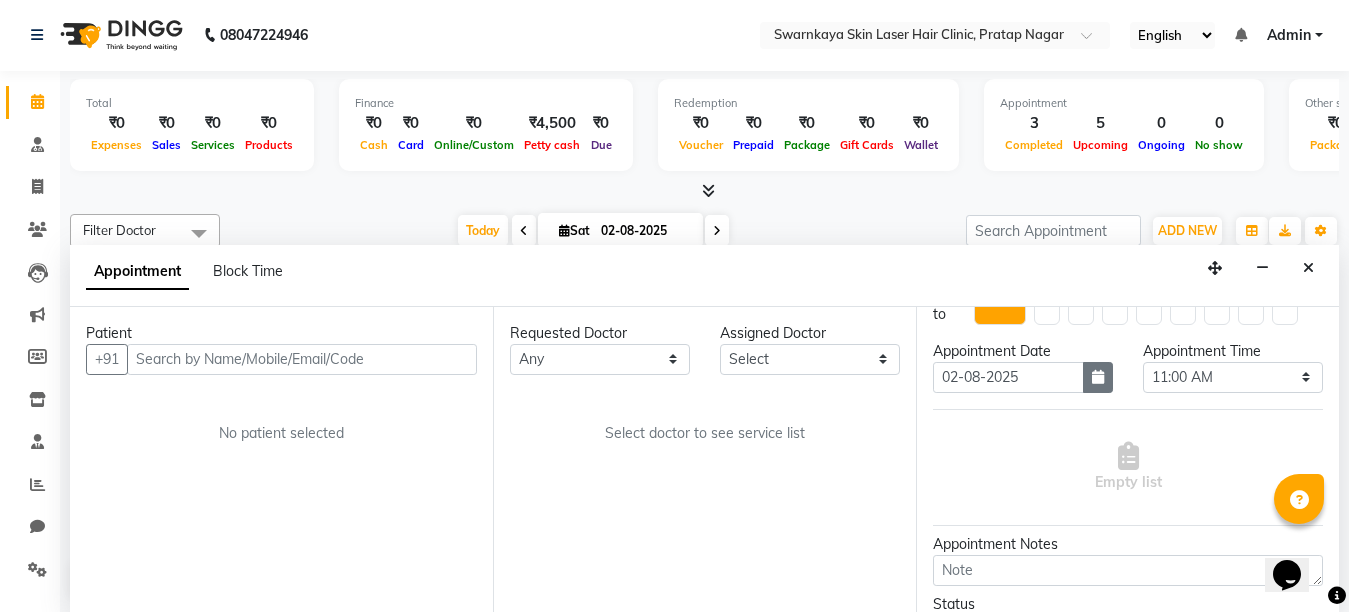 click at bounding box center (1098, 377) 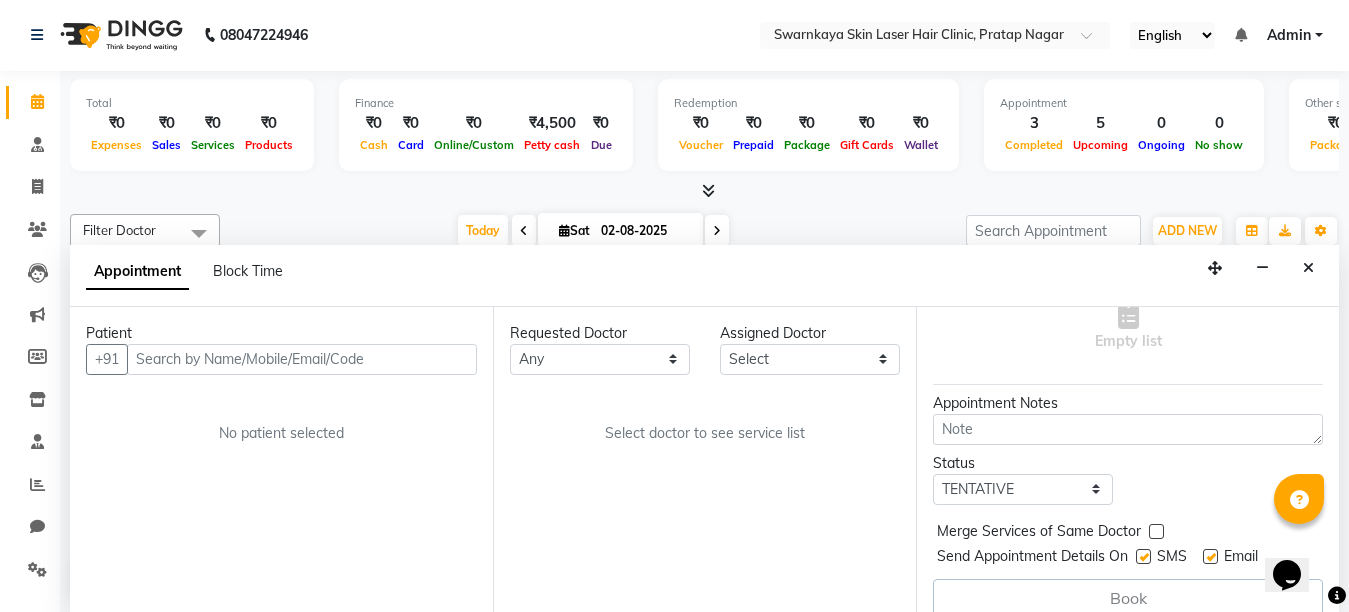 scroll, scrollTop: 216, scrollLeft: 0, axis: vertical 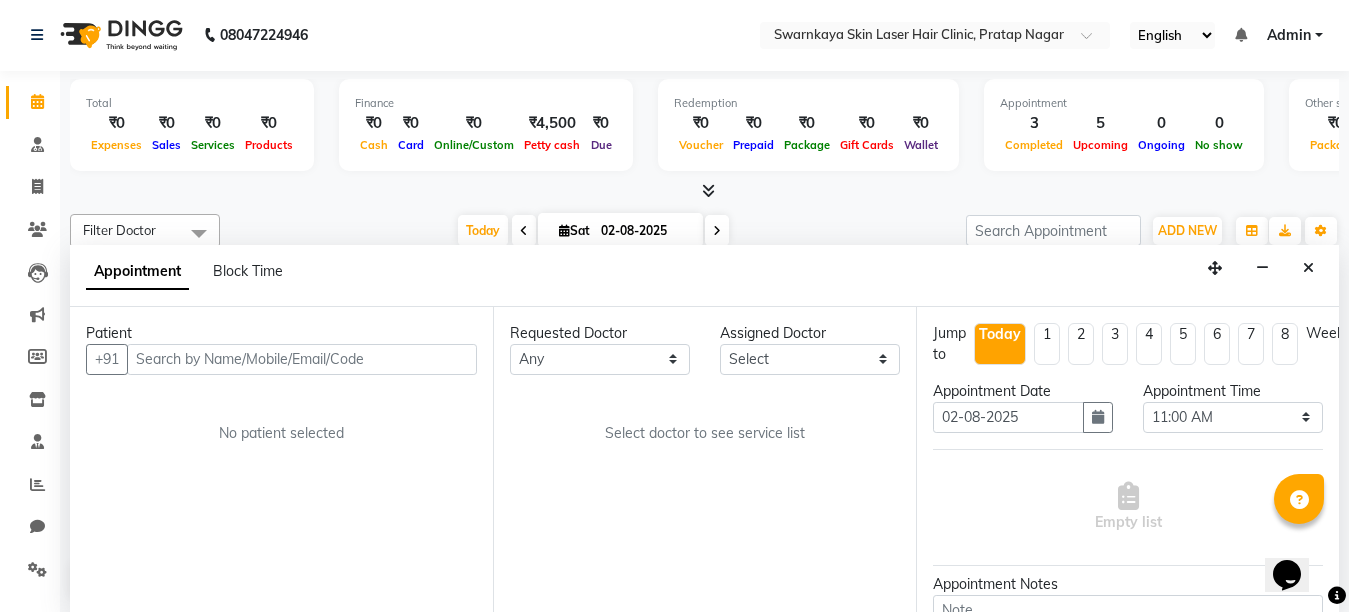 click on "Opens Chat This icon Opens the chat window." at bounding box center (1297, 540) 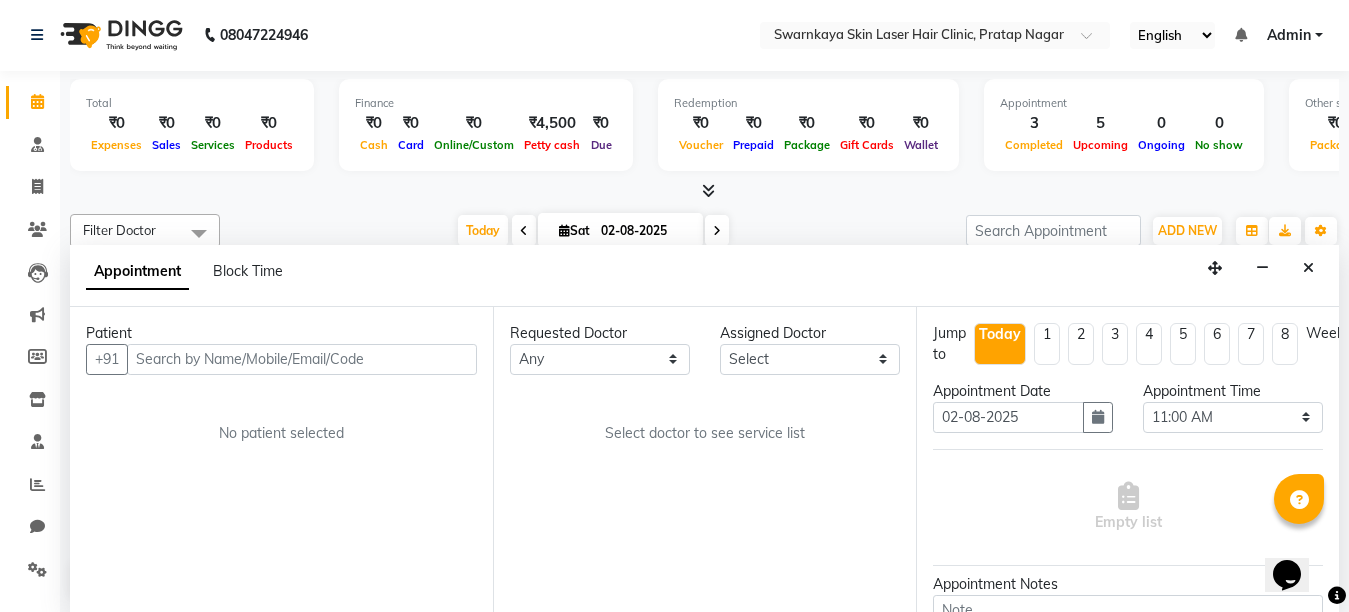 click at bounding box center (1337, 595) 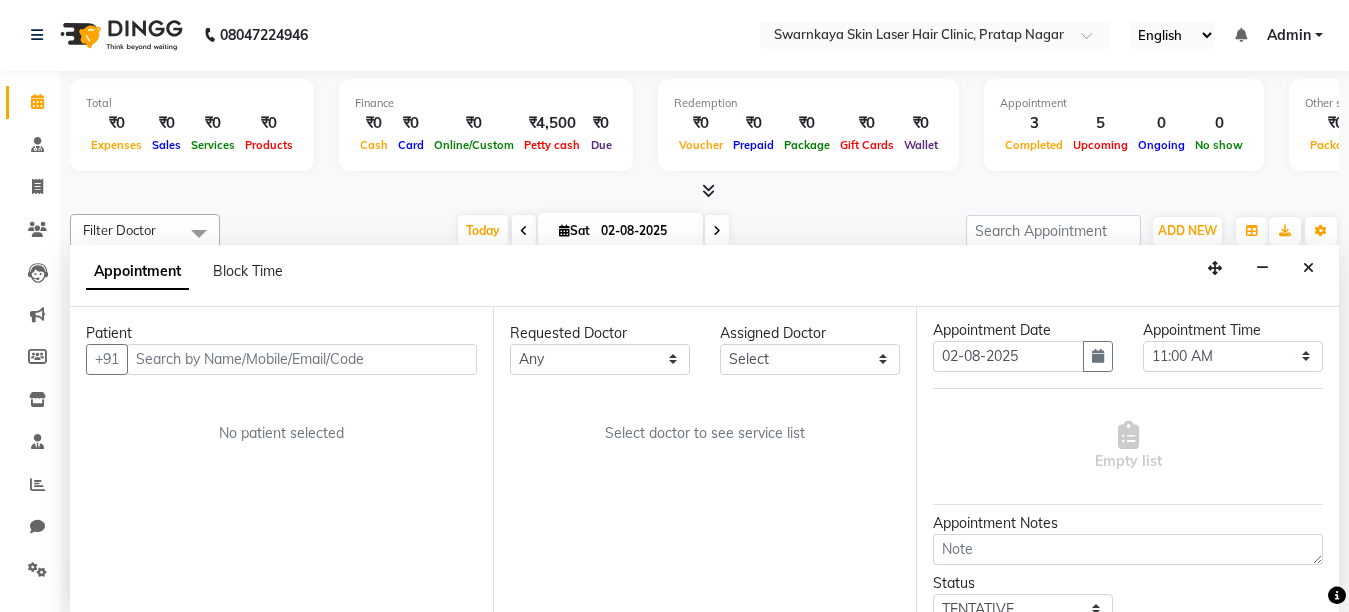 scroll, scrollTop: 80, scrollLeft: 0, axis: vertical 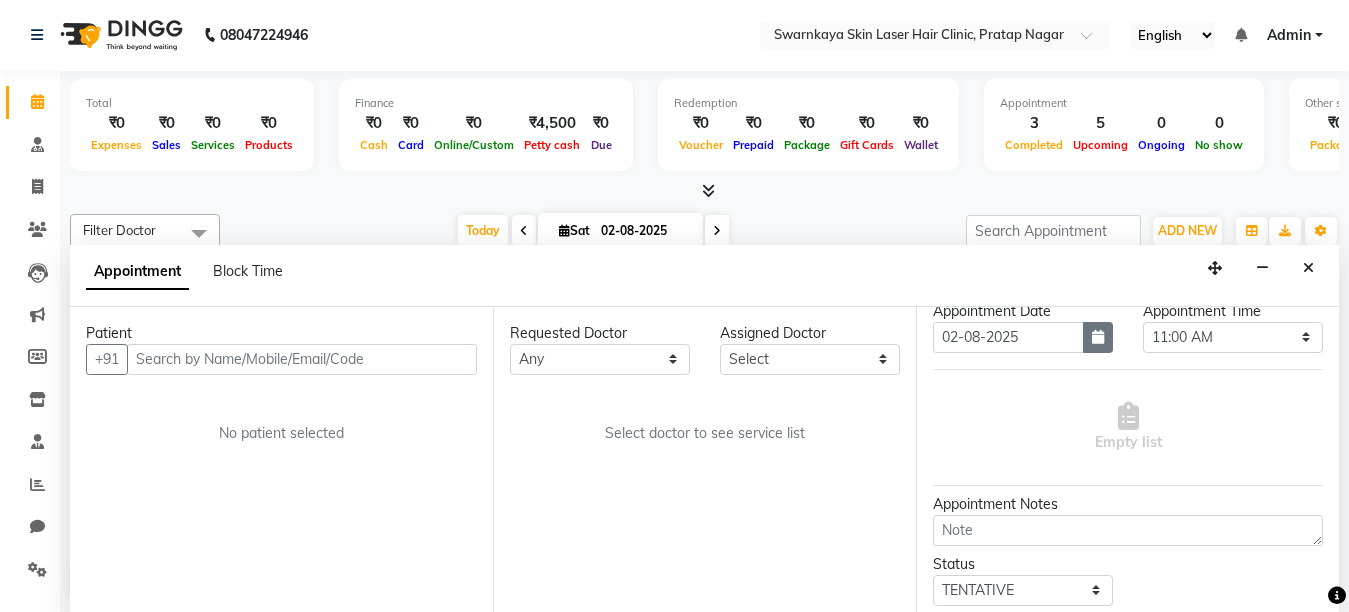 click at bounding box center (1098, 337) 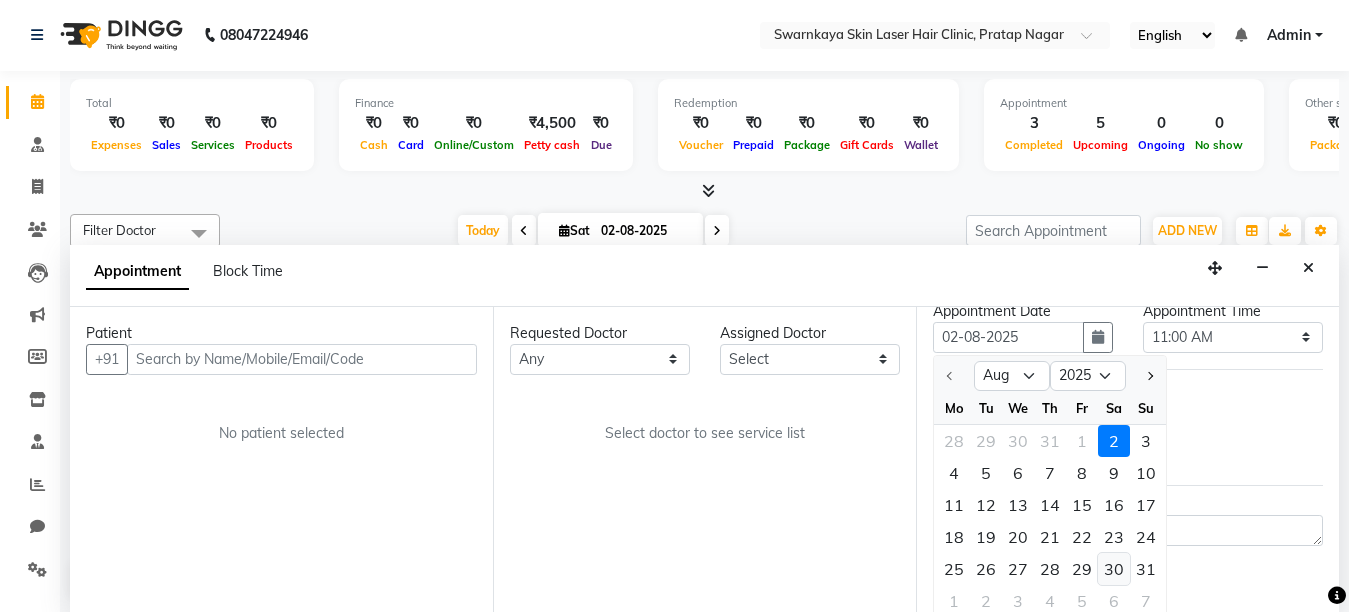 click on "30" at bounding box center (1114, 569) 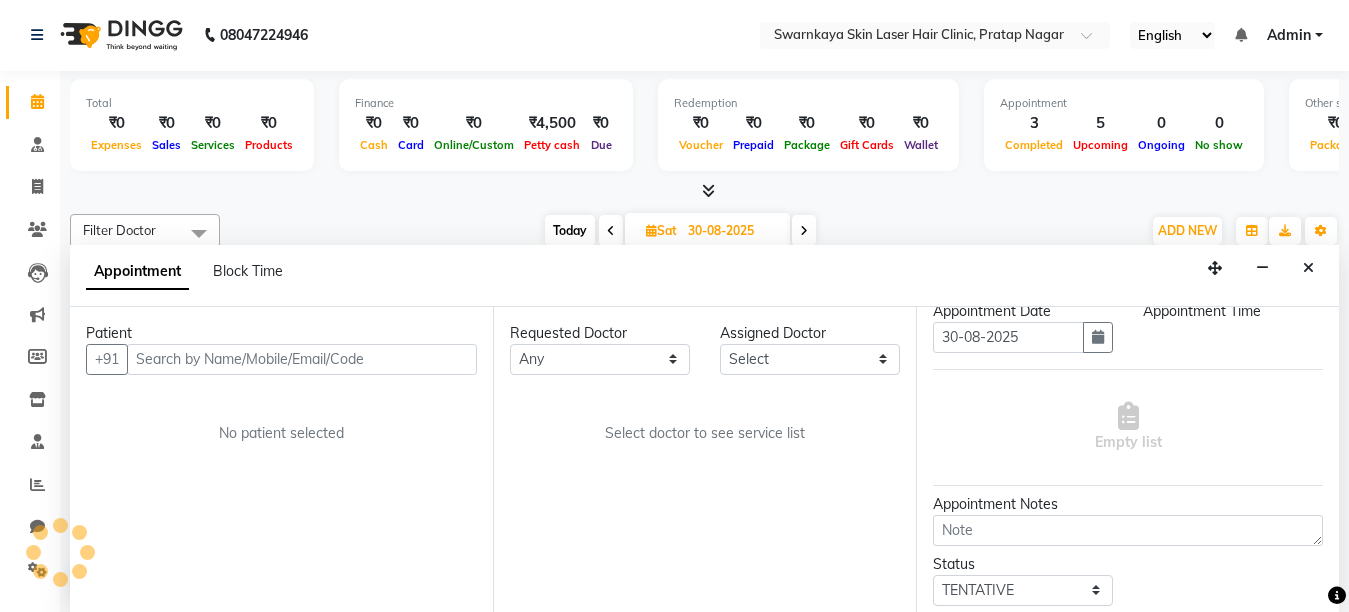 select on "660" 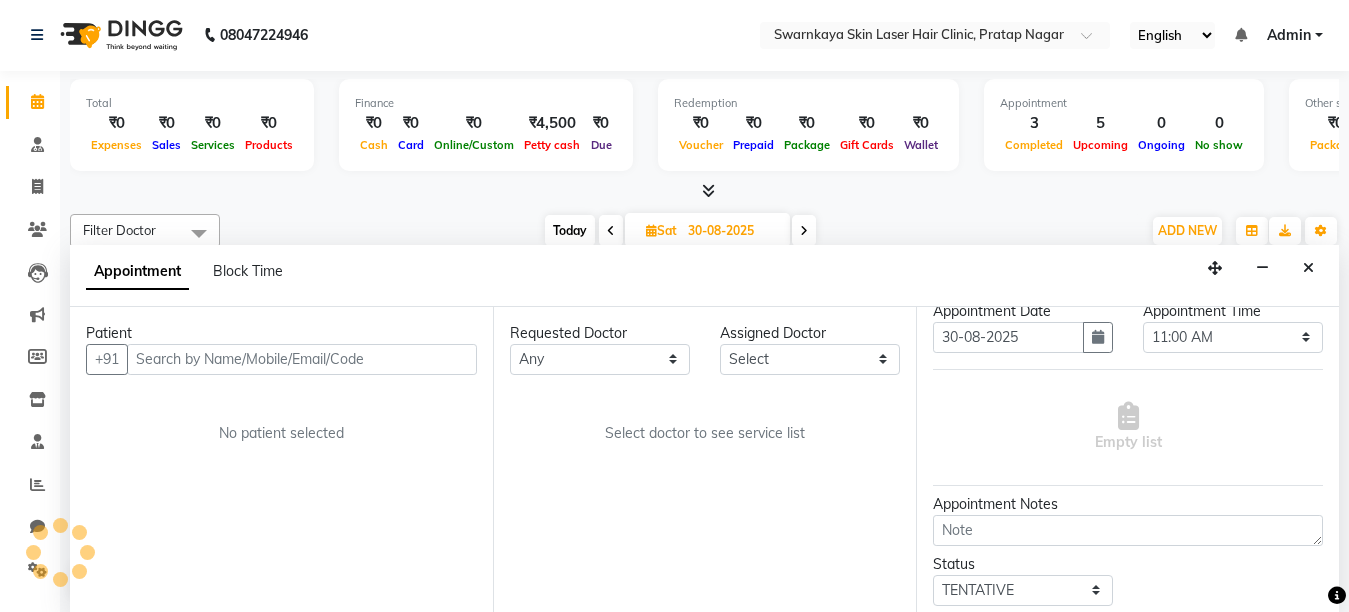 scroll, scrollTop: 698, scrollLeft: 0, axis: vertical 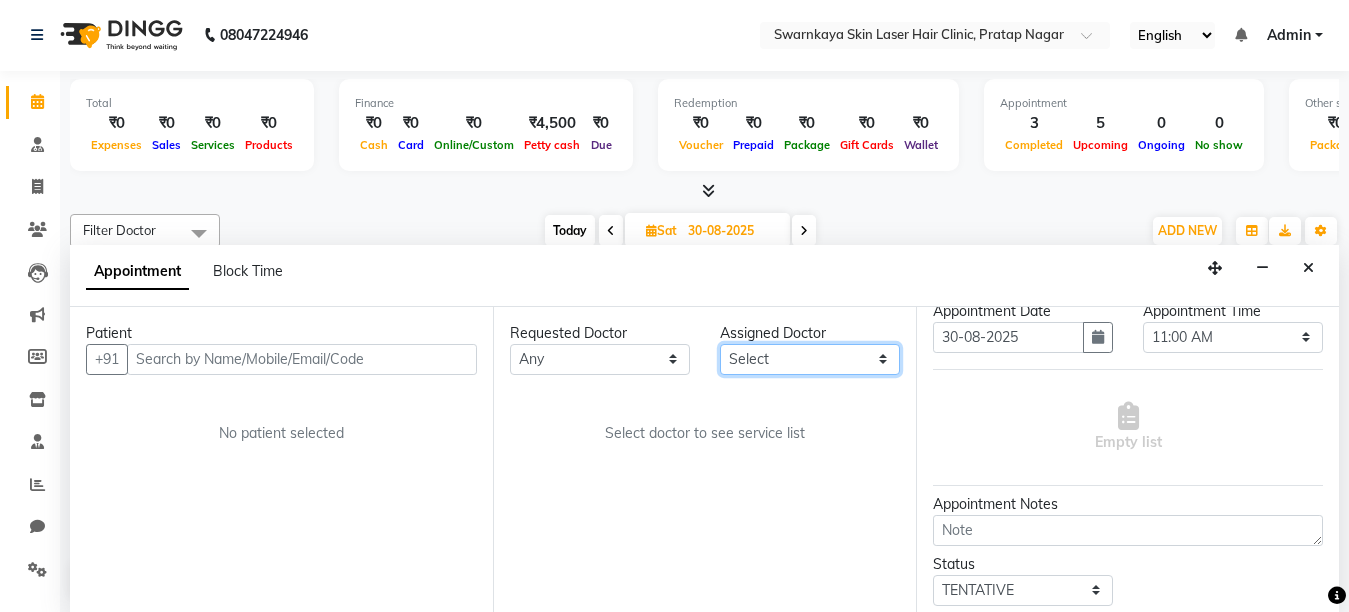 click on "Select Dr.[LAST] [LAST] Dr.[LAST] [LAST] Dr.[LAST] [LAST] Dr. [LAST] [LAST] [FIRST] [LAST] (Manager)" at bounding box center (810, 359) 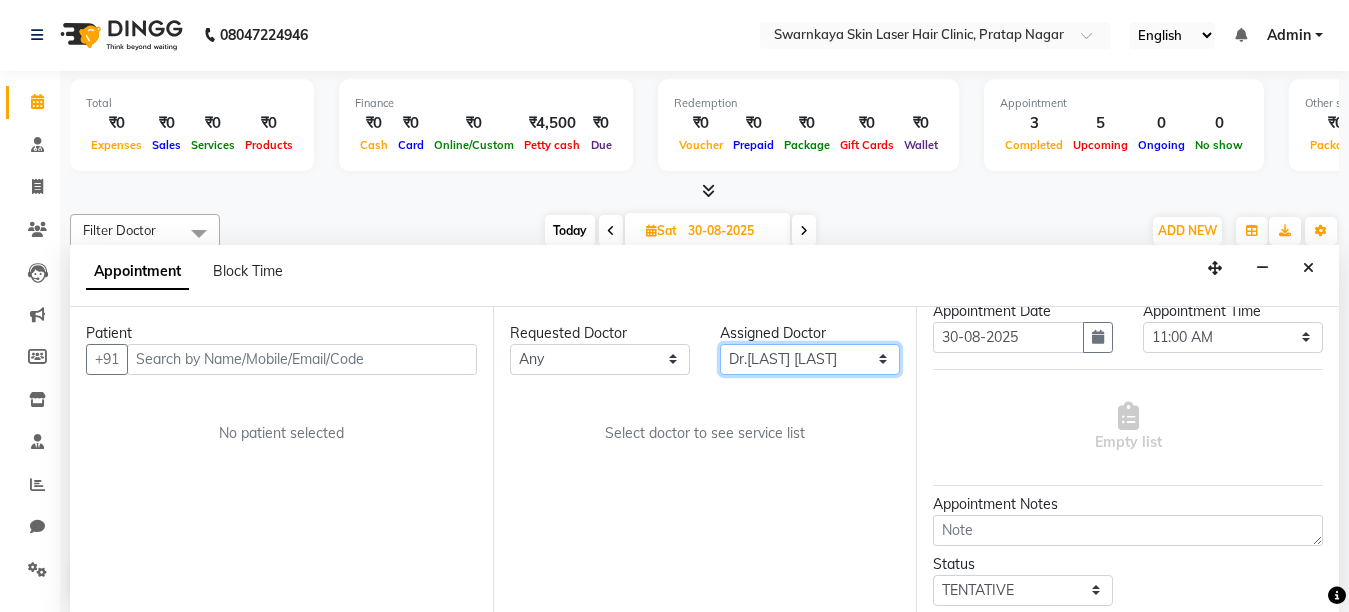 click on "Select Dr.[LAST] [LAST] Dr.[LAST] [LAST] Dr.[LAST] [LAST] Dr. [LAST] [LAST] [FIRST] [LAST] (Manager)" at bounding box center [810, 359] 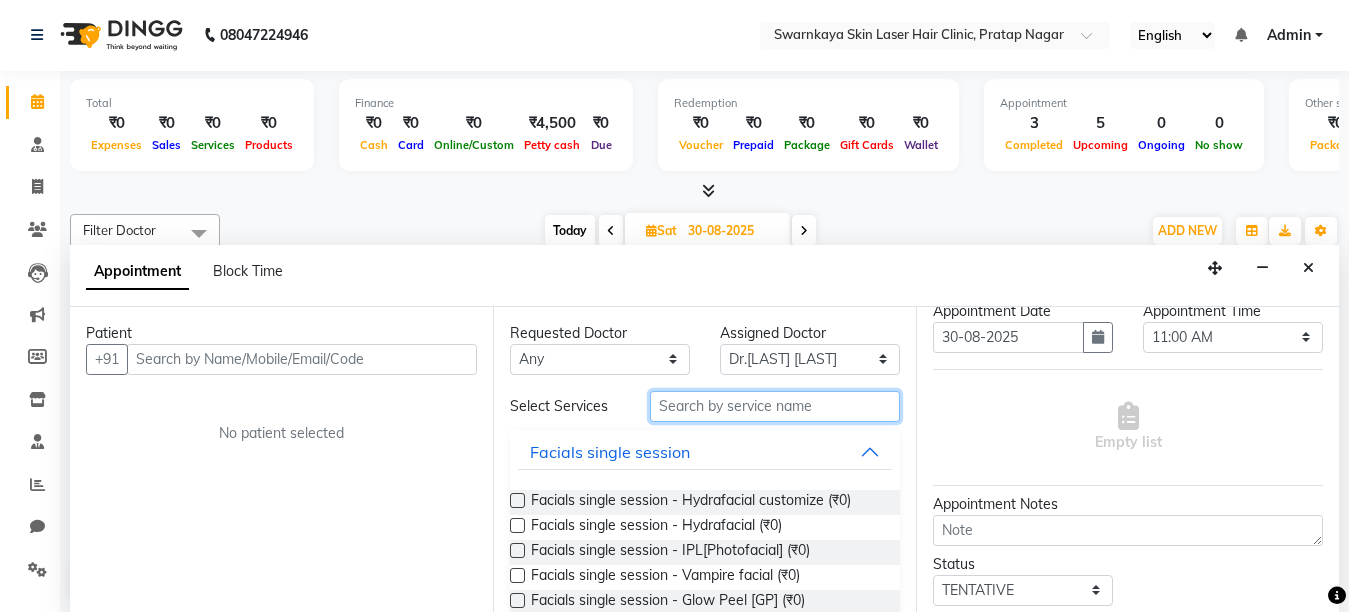 click at bounding box center [775, 406] 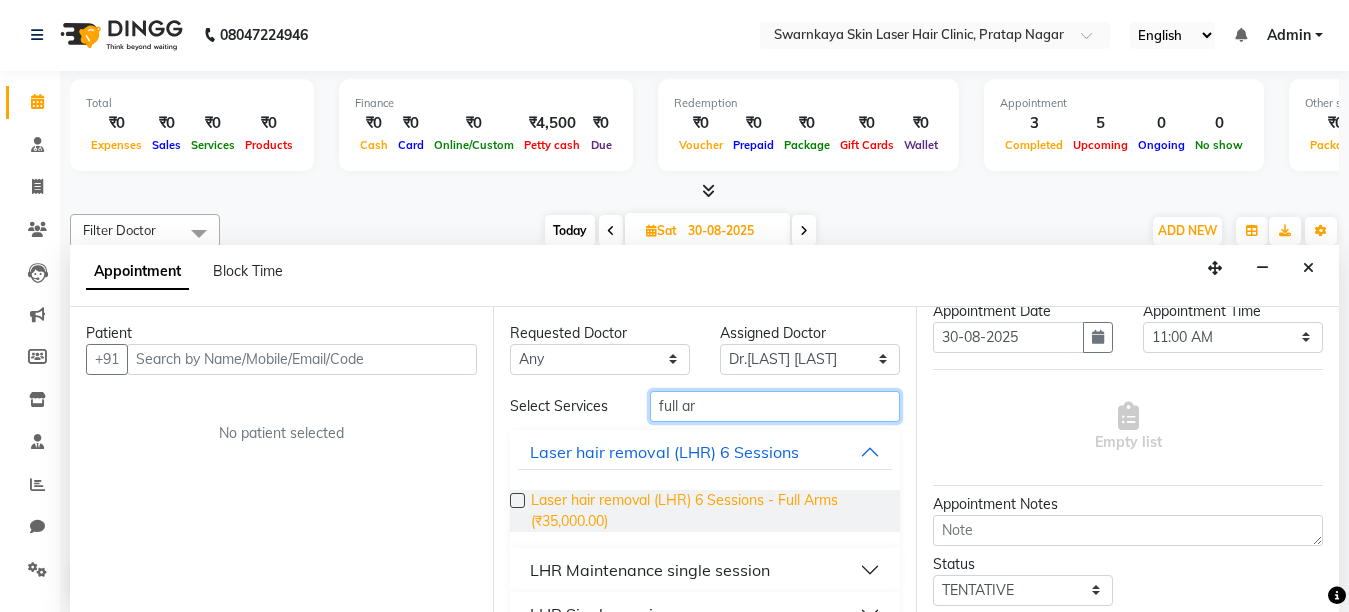 type on "full ar" 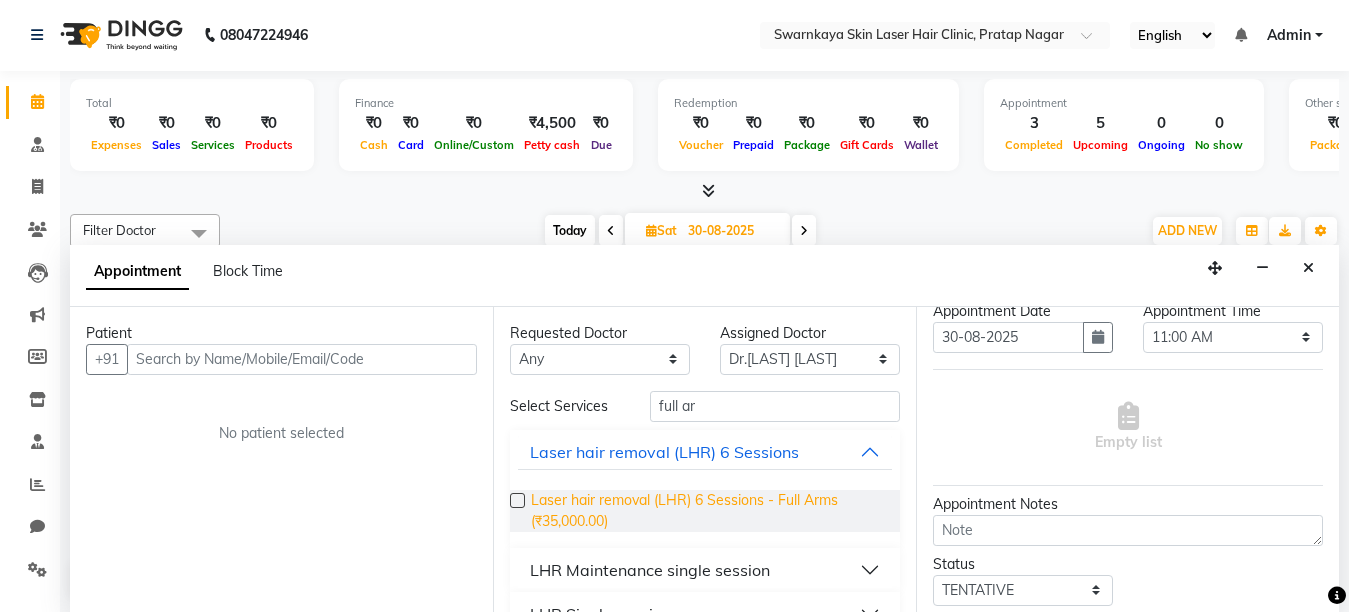 click on "Laser hair removal (LHR)
6 Sessions - Full Arms (₹35,000.00)" at bounding box center (707, 511) 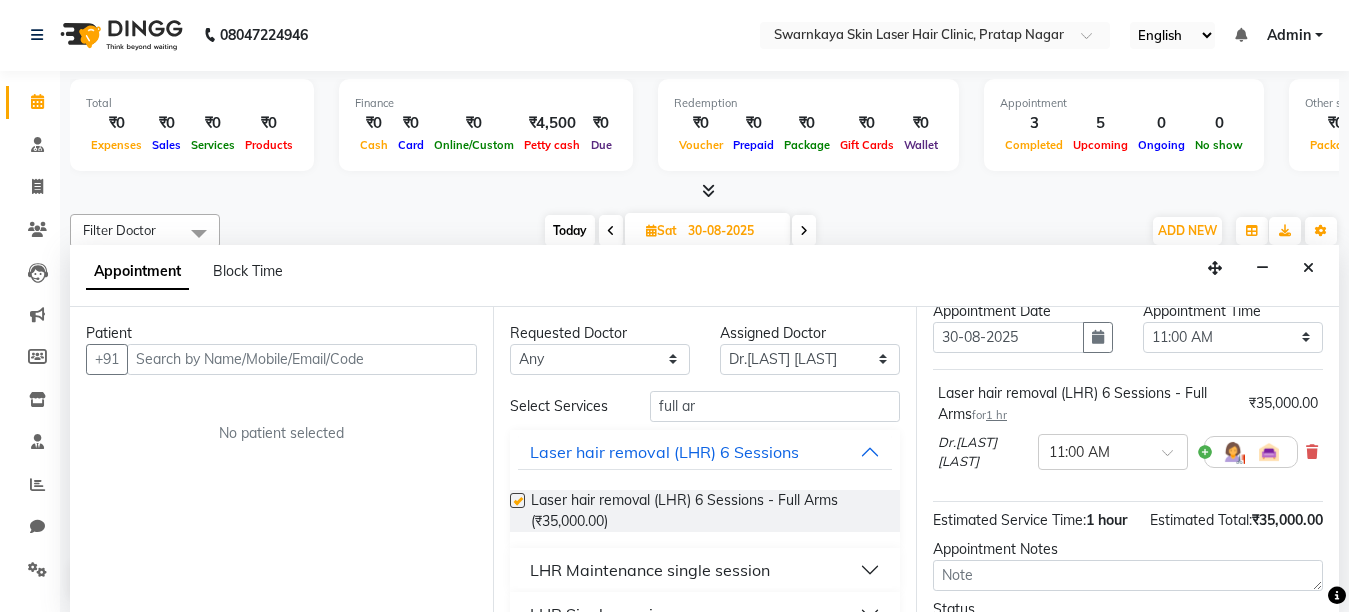 checkbox on "false" 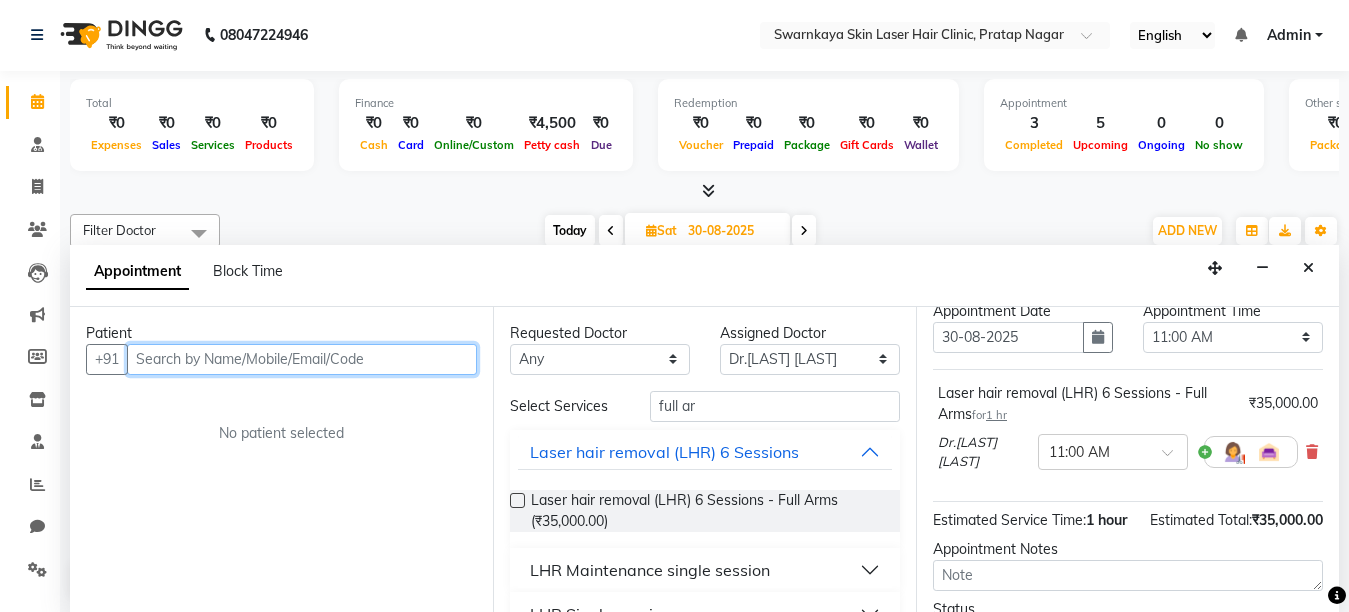 click at bounding box center [302, 359] 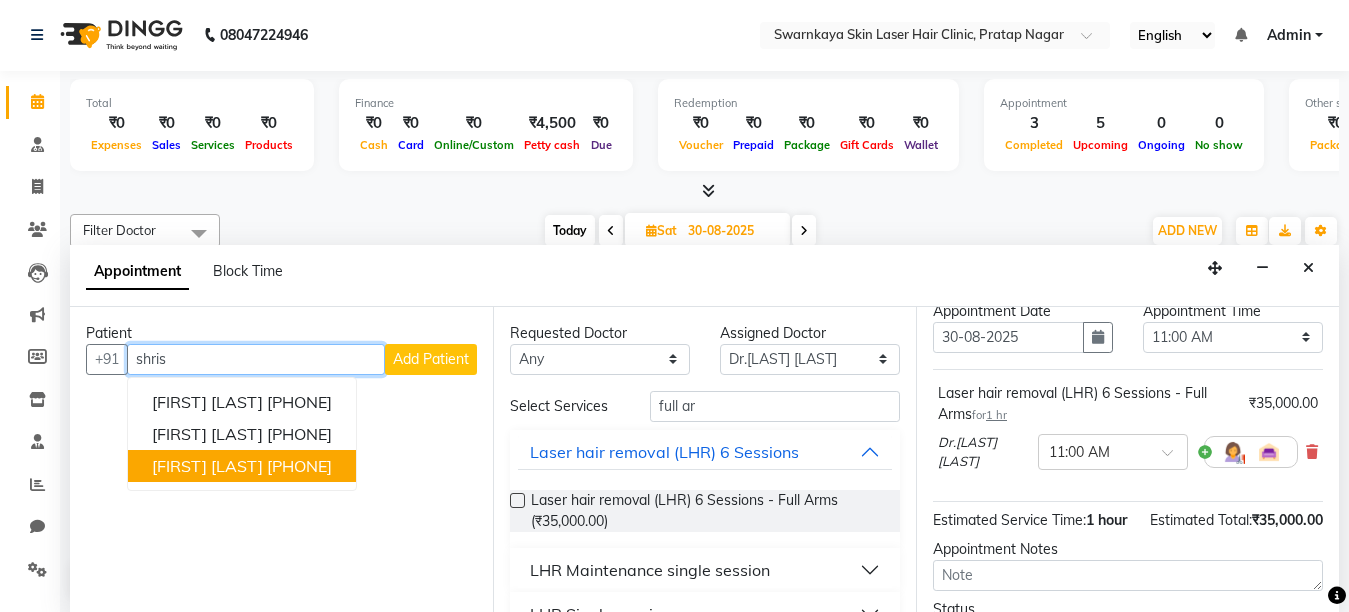 click on "[PHONE]" at bounding box center [299, 466] 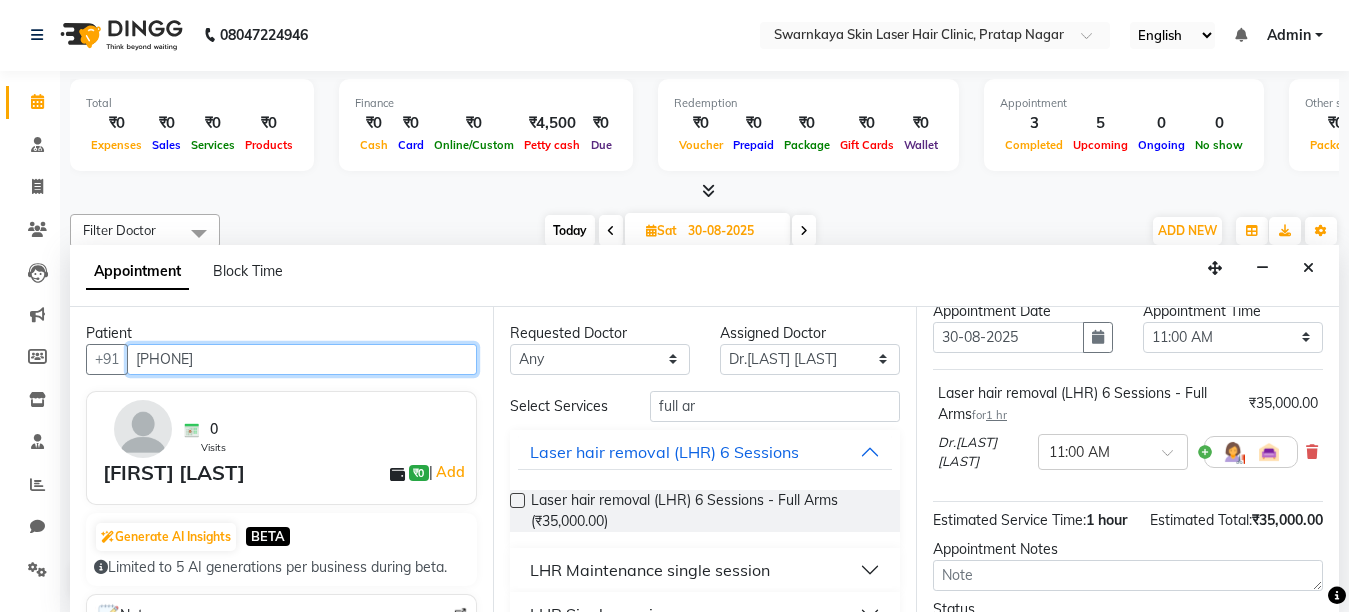 scroll, scrollTop: 280, scrollLeft: 0, axis: vertical 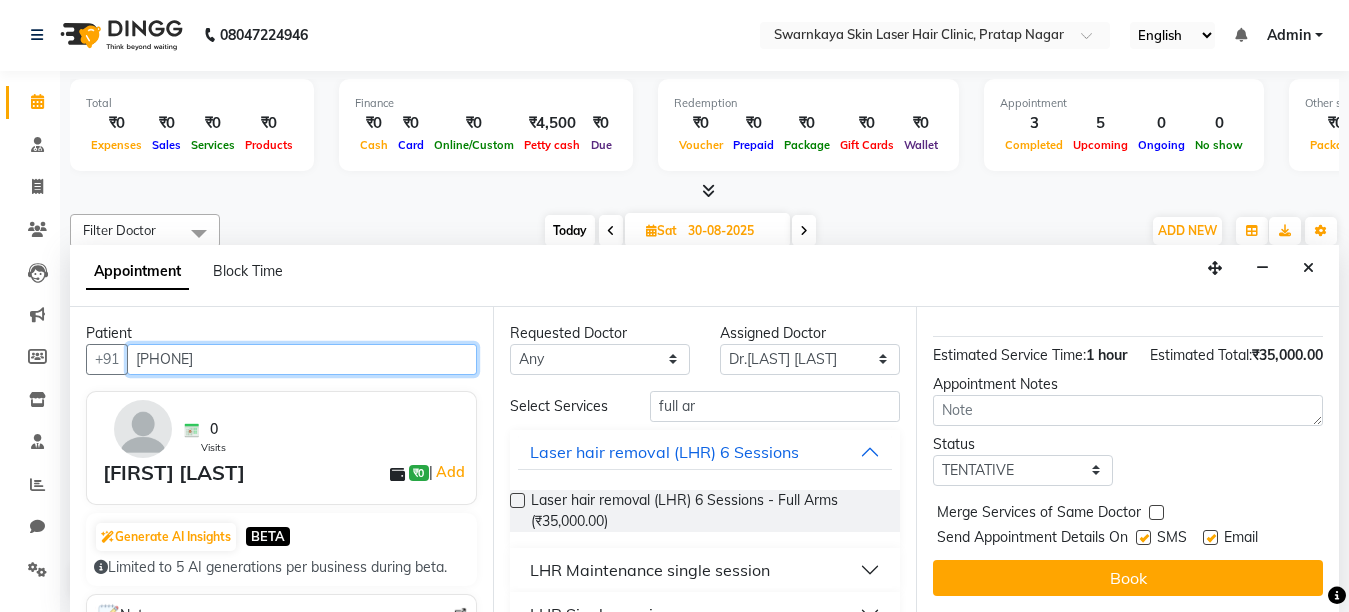 type on "[PHONE]" 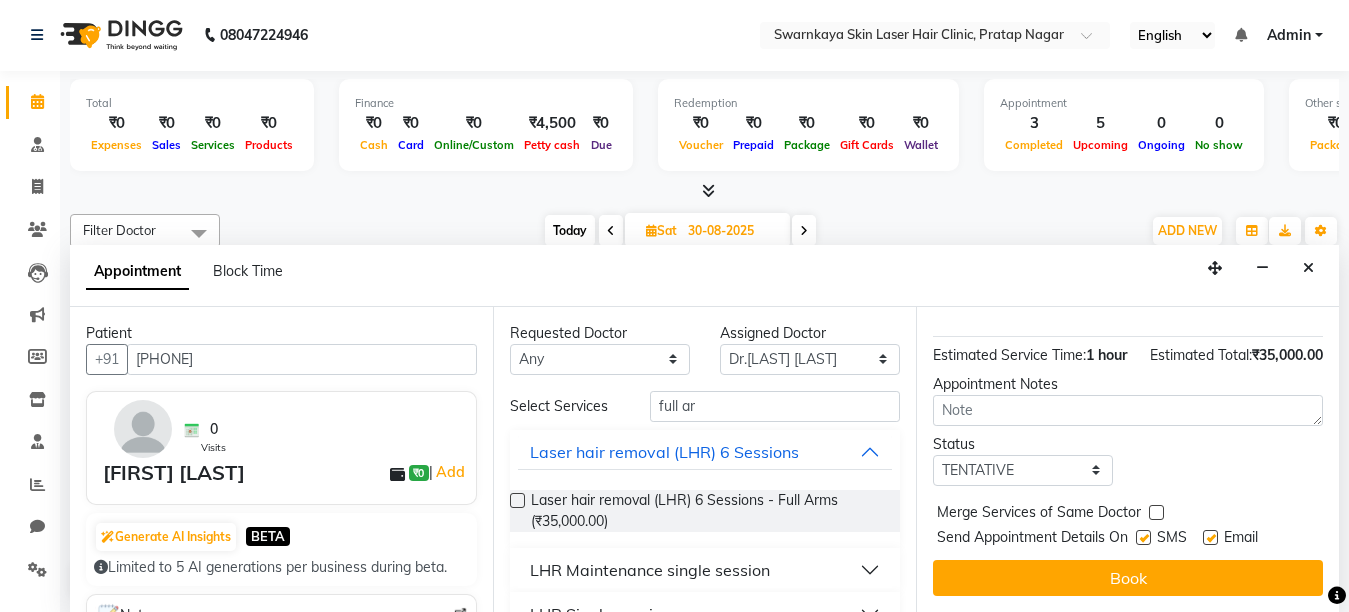 click at bounding box center [1210, 537] 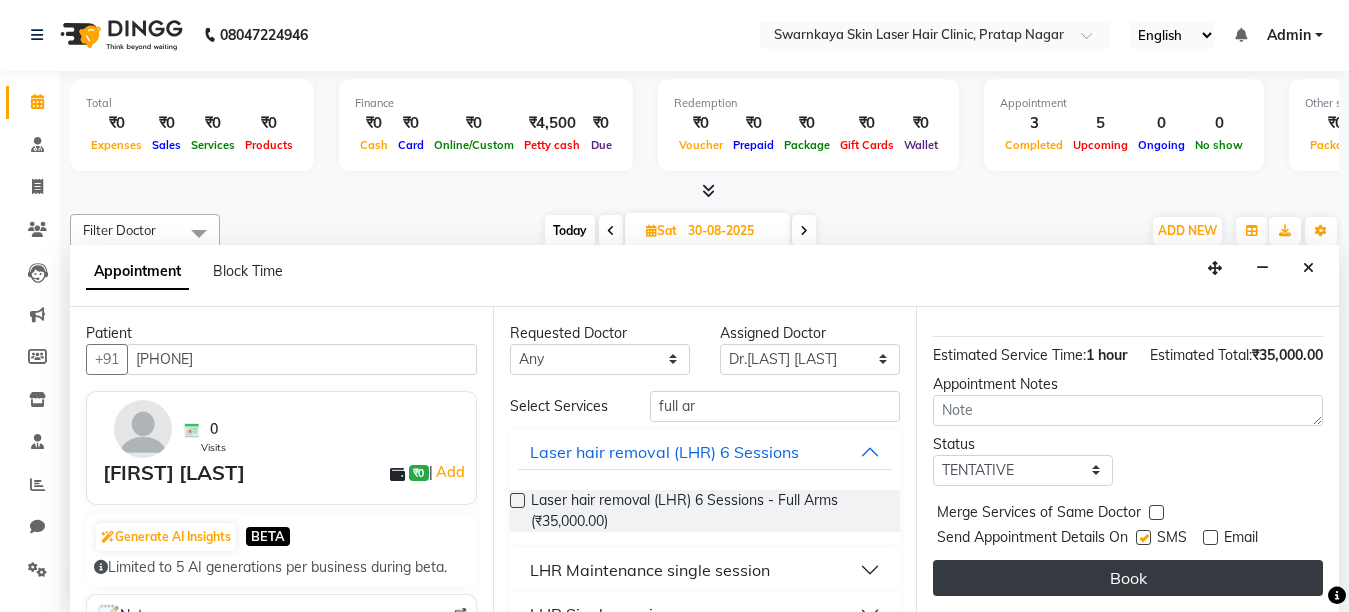 click on "Book" at bounding box center [1128, 578] 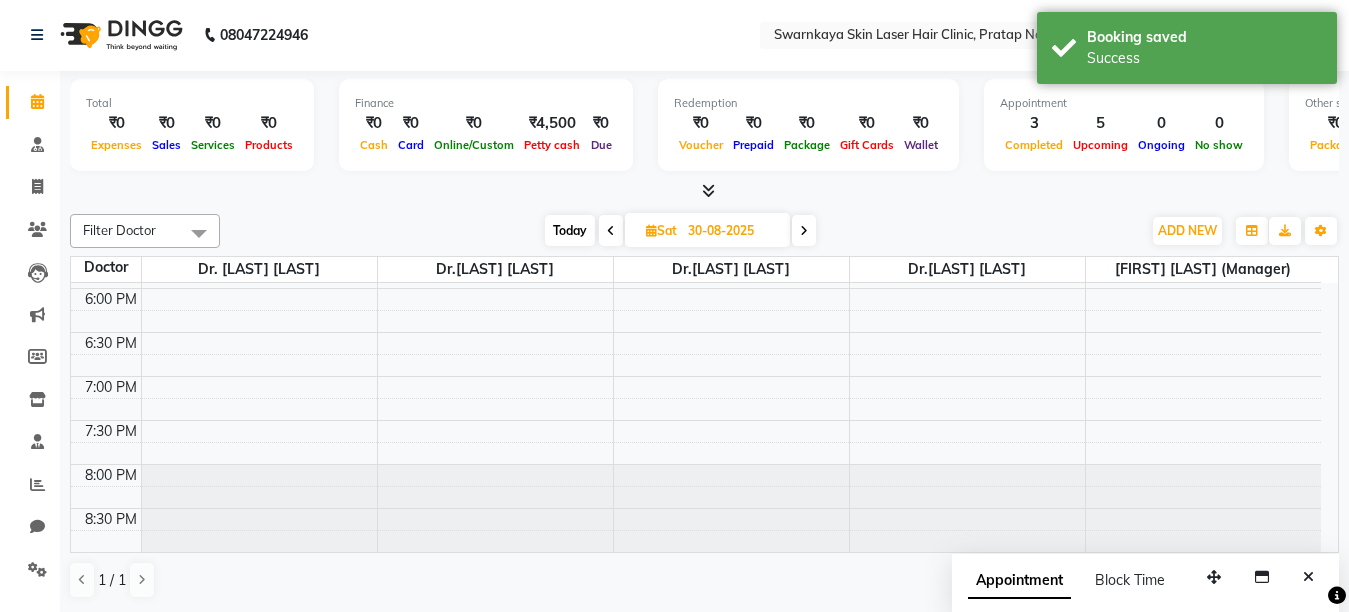 scroll, scrollTop: 0, scrollLeft: 0, axis: both 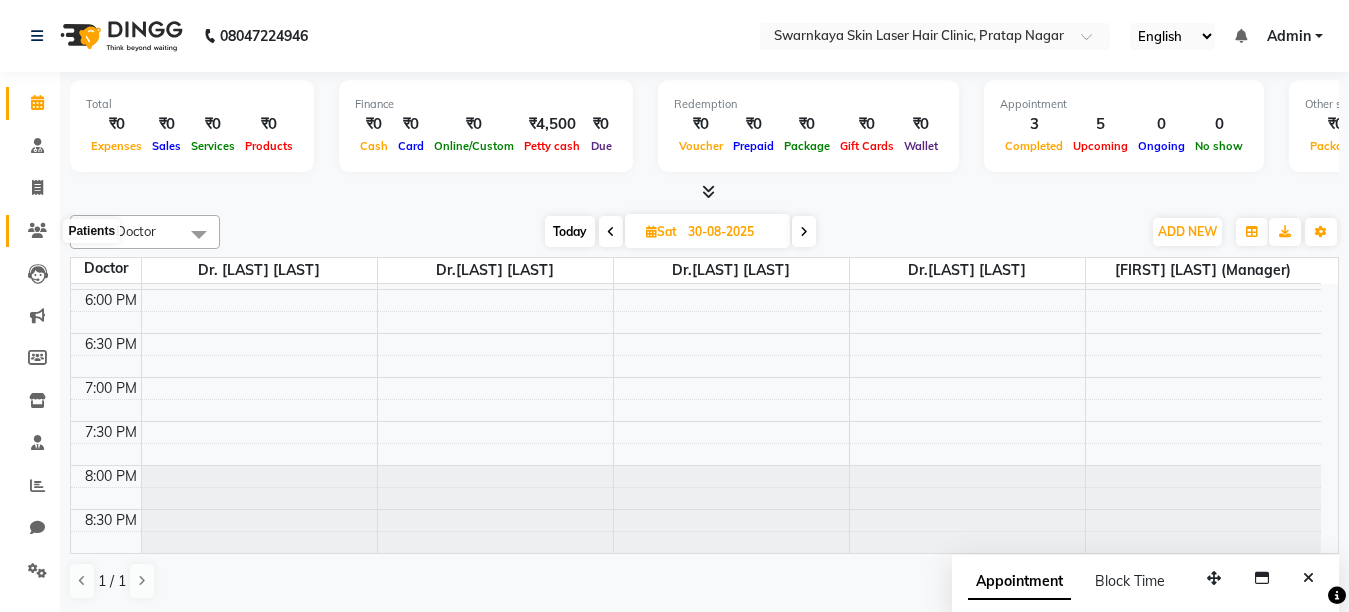 click 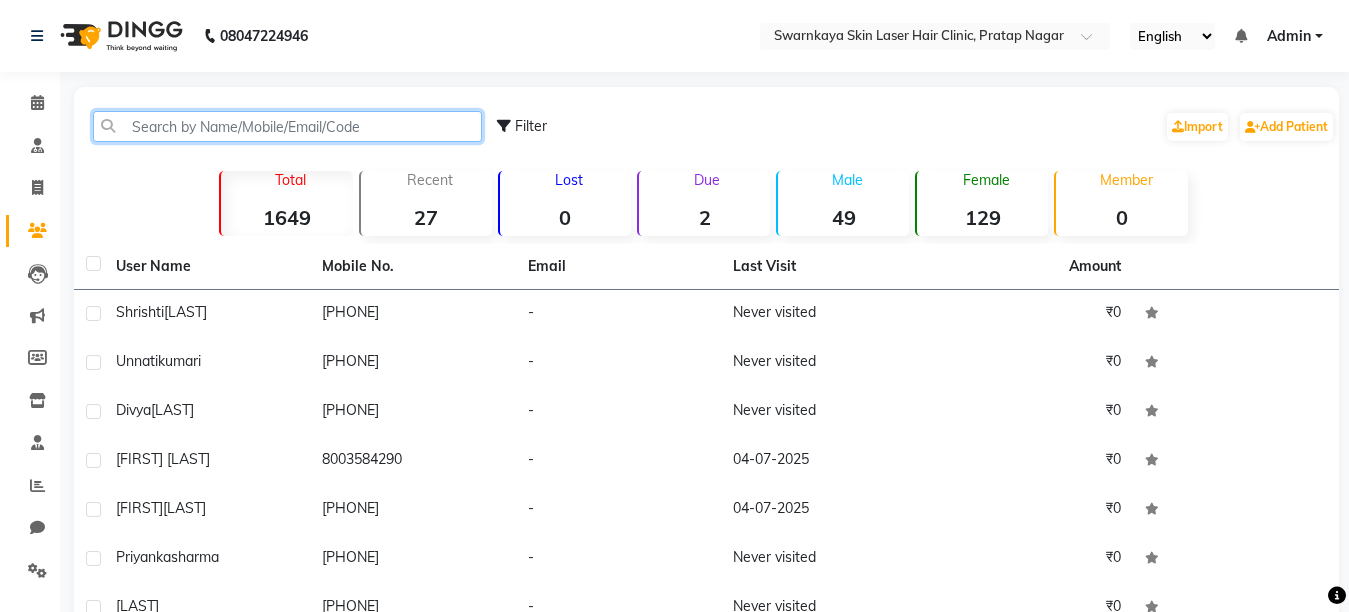 click 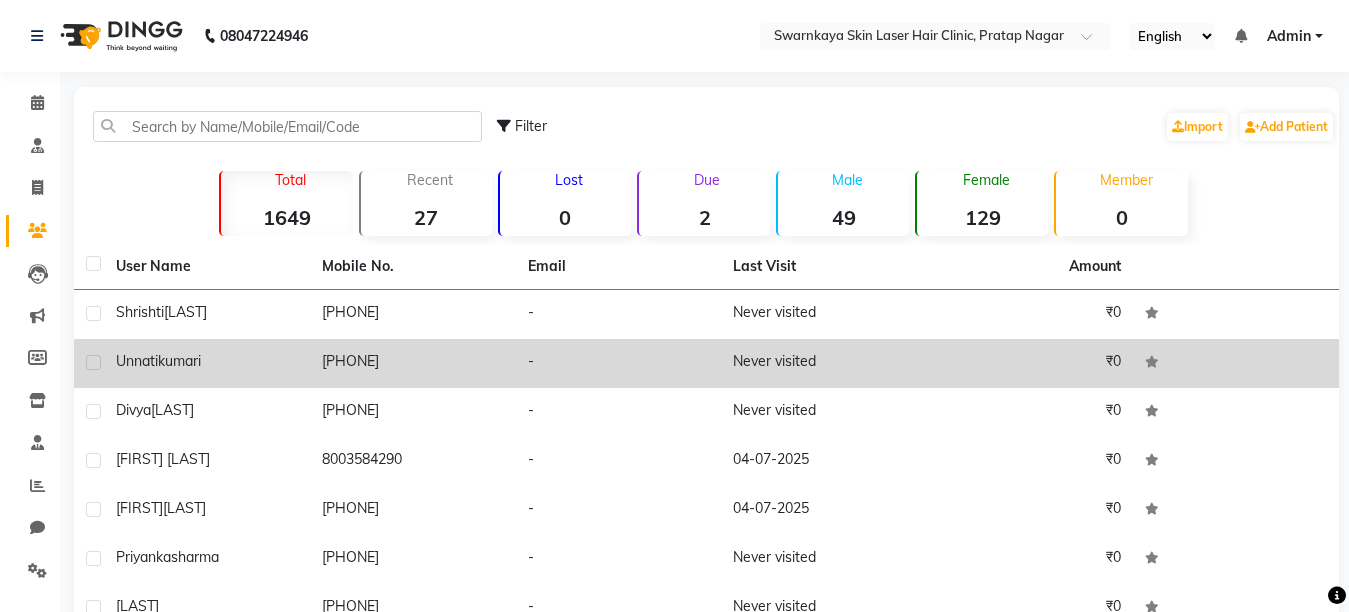 click on "[FIRST] [LAST]" 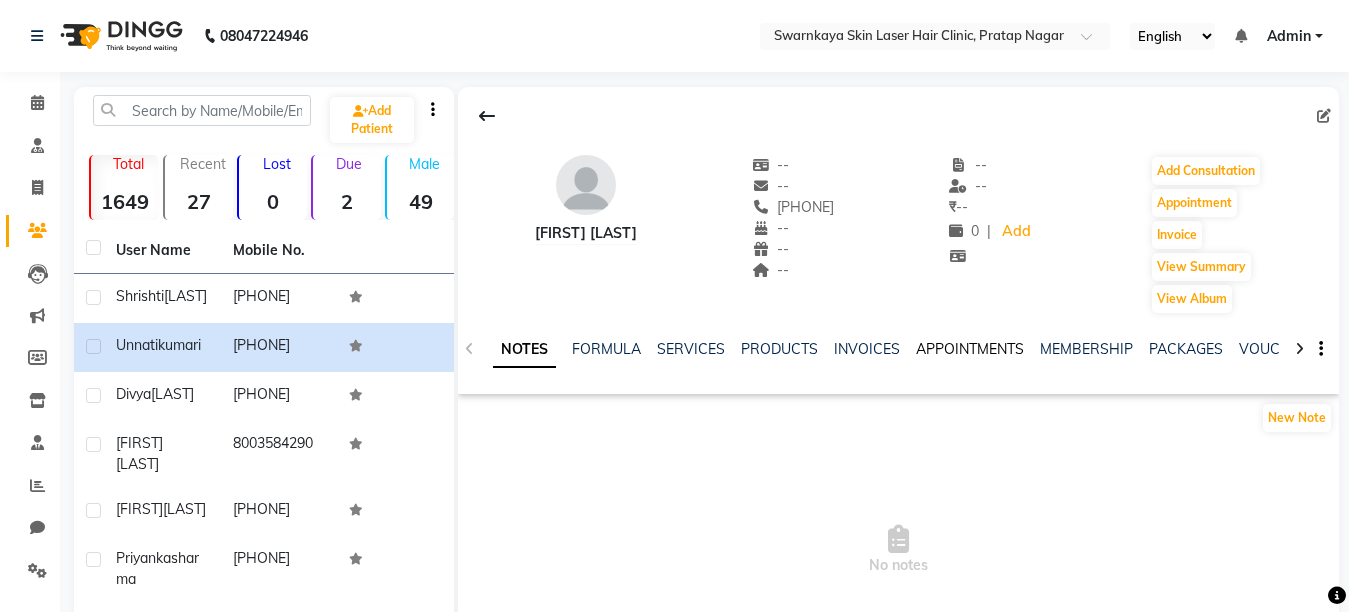 click on "APPOINTMENTS" 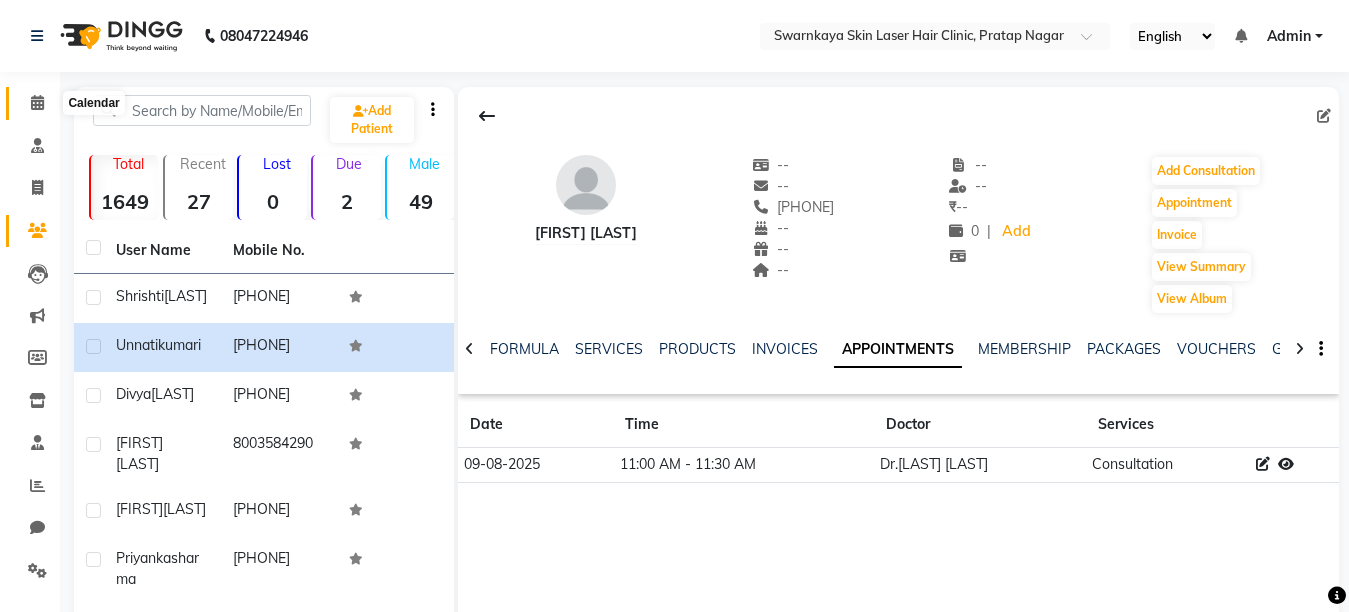 click 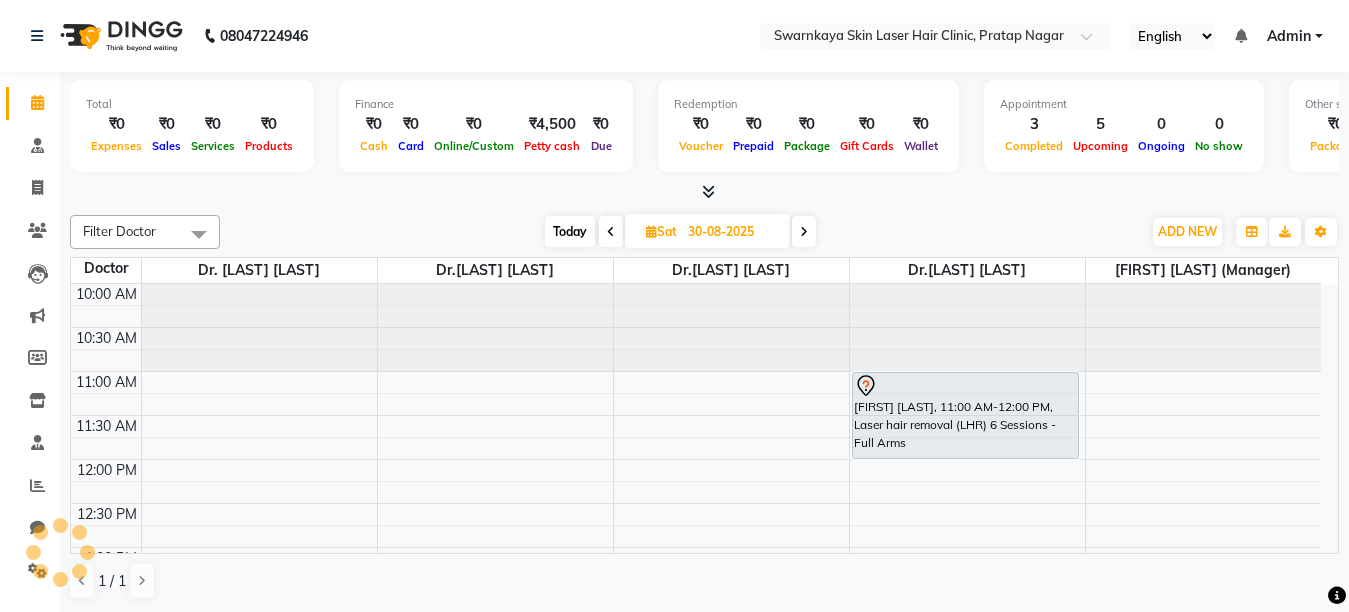 scroll, scrollTop: 0, scrollLeft: 0, axis: both 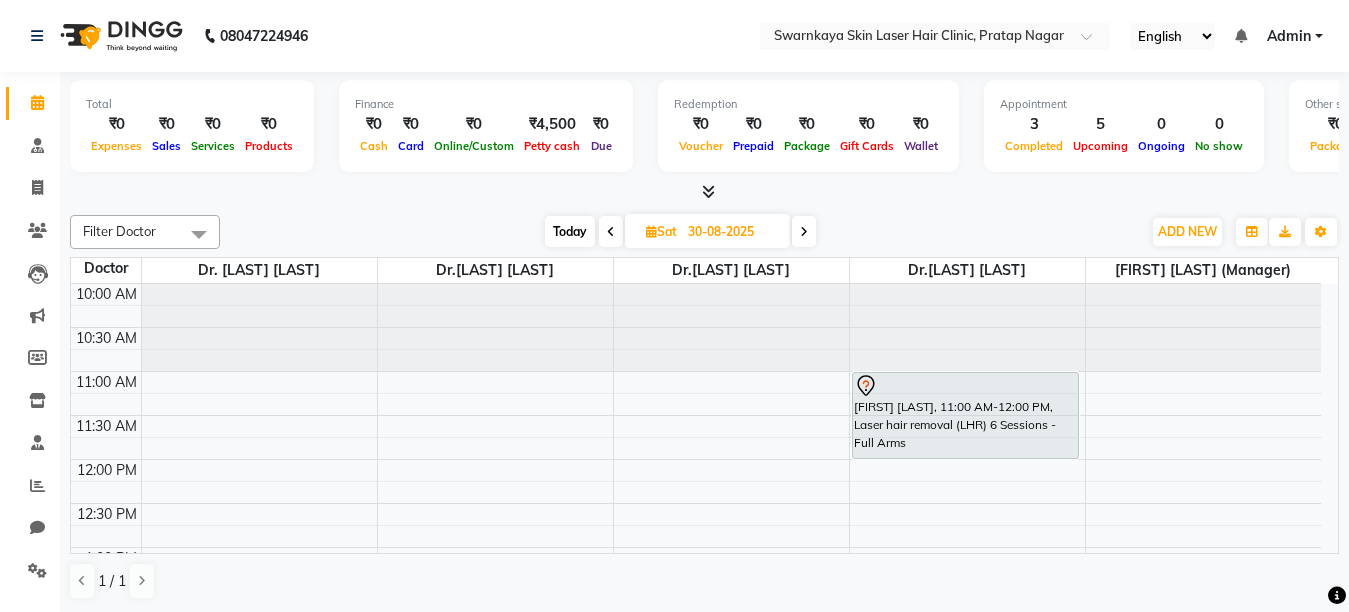 click on "Today" at bounding box center (570, 231) 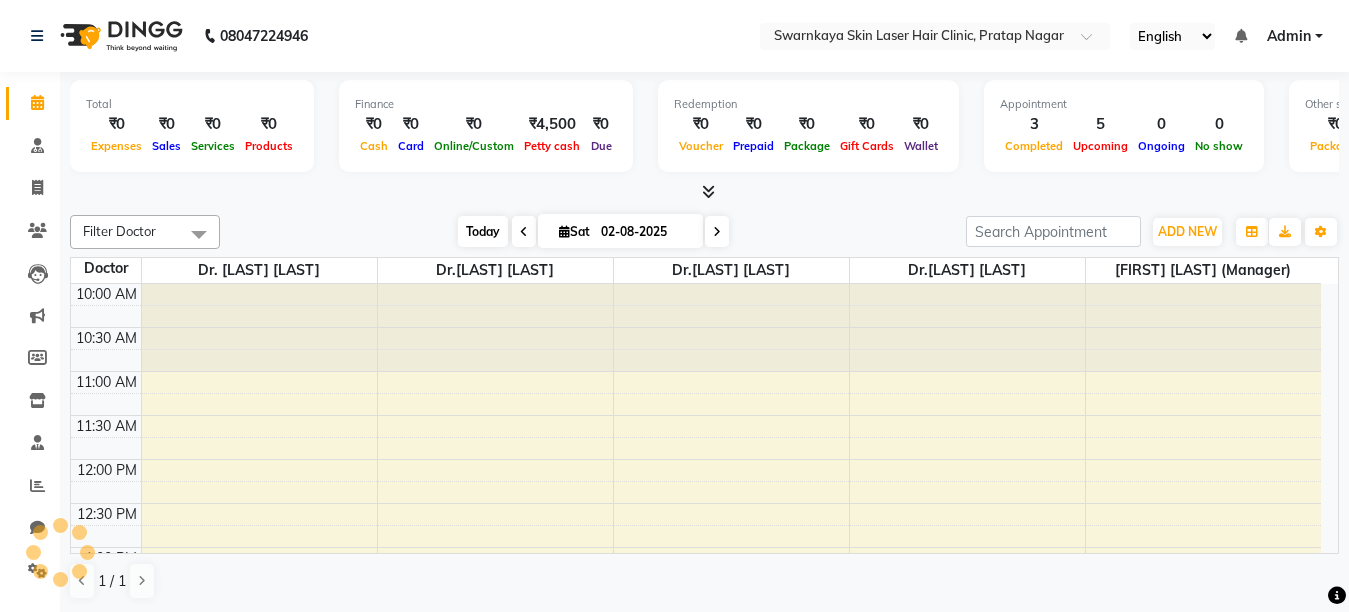 scroll, scrollTop: 698, scrollLeft: 0, axis: vertical 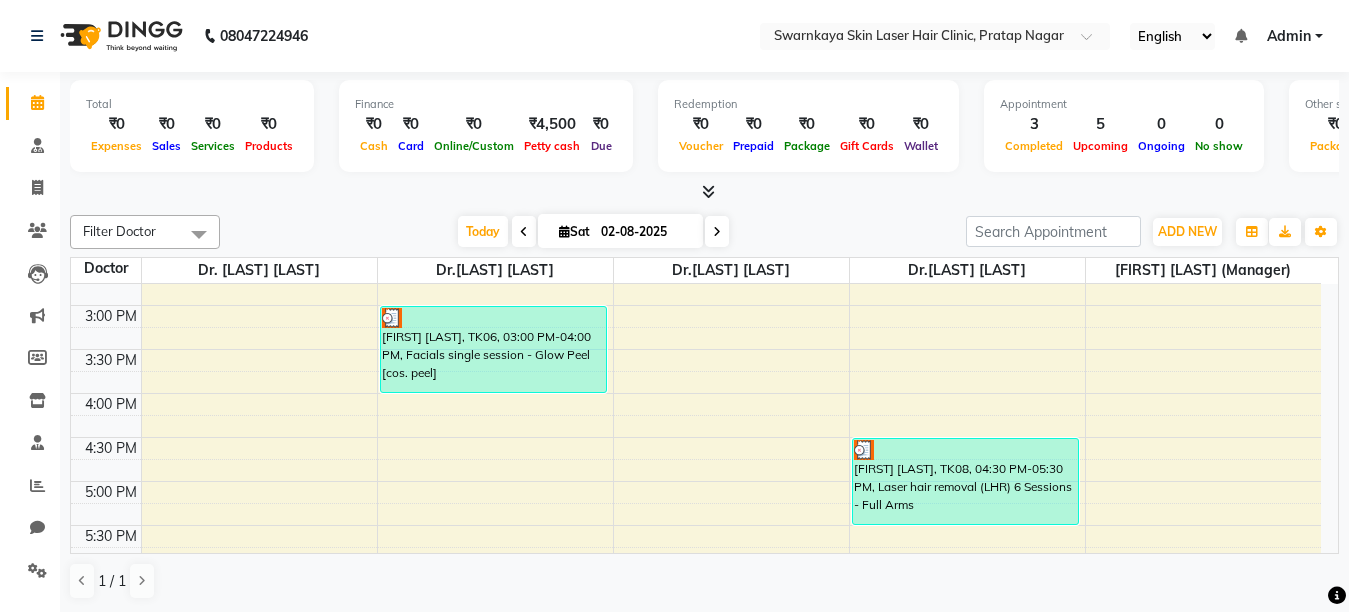 click at bounding box center [524, 231] 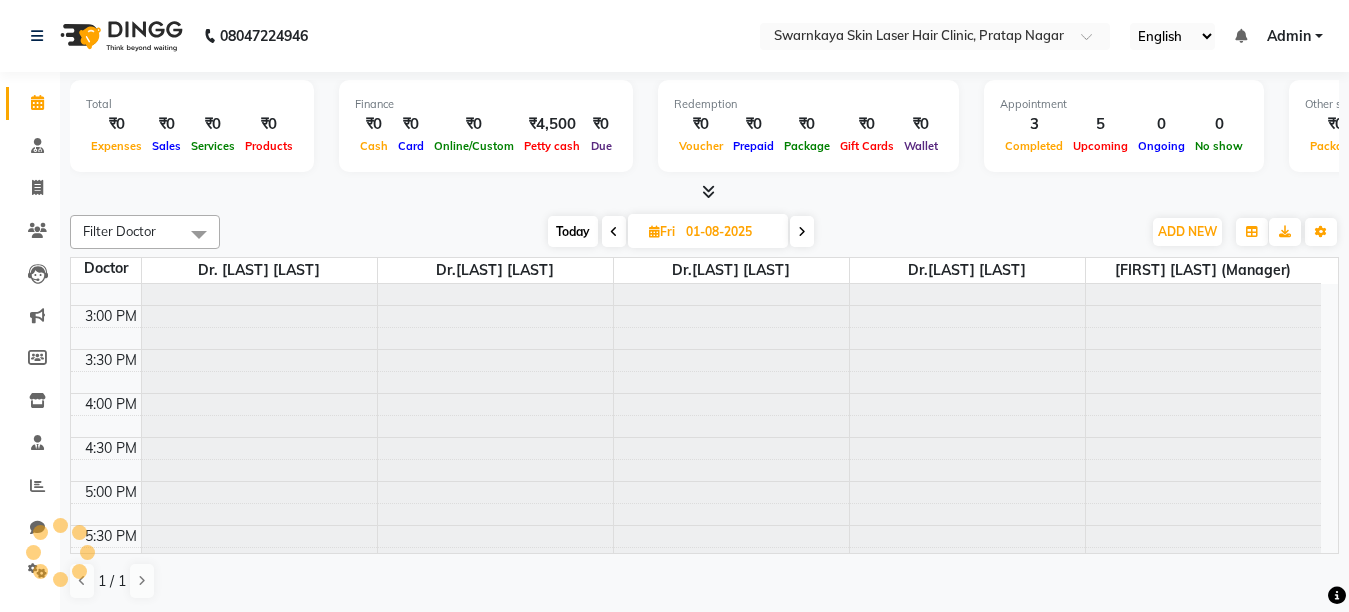 scroll, scrollTop: 698, scrollLeft: 0, axis: vertical 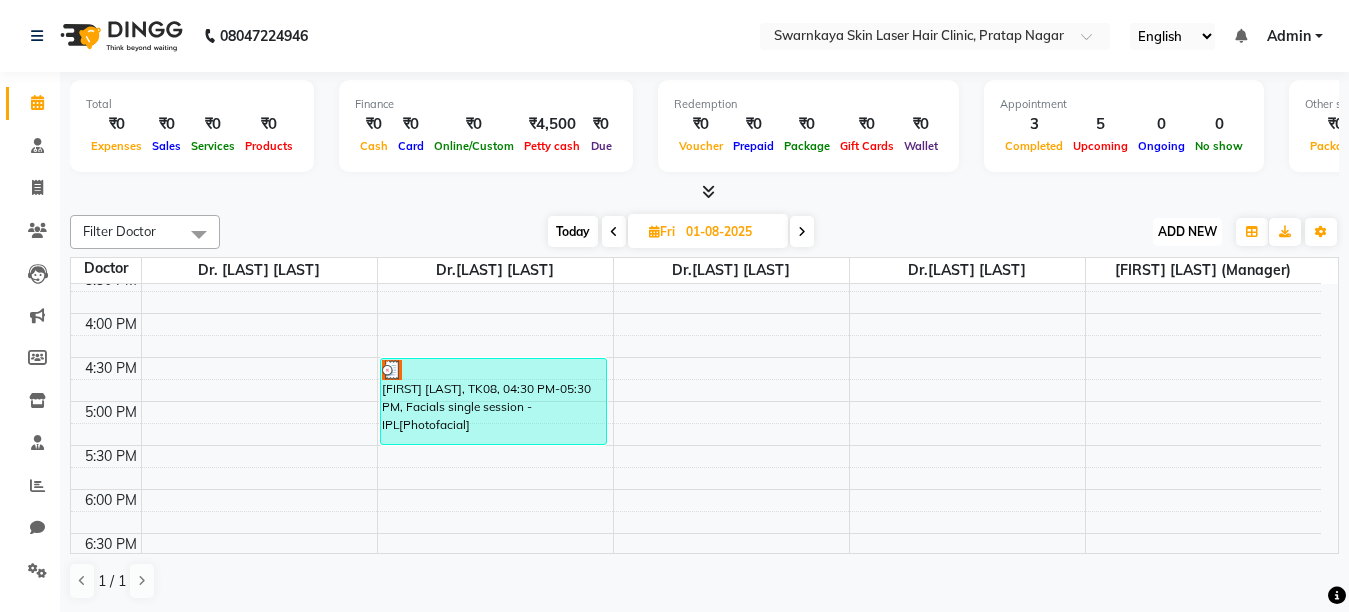 click on "ADD NEW" at bounding box center (1187, 231) 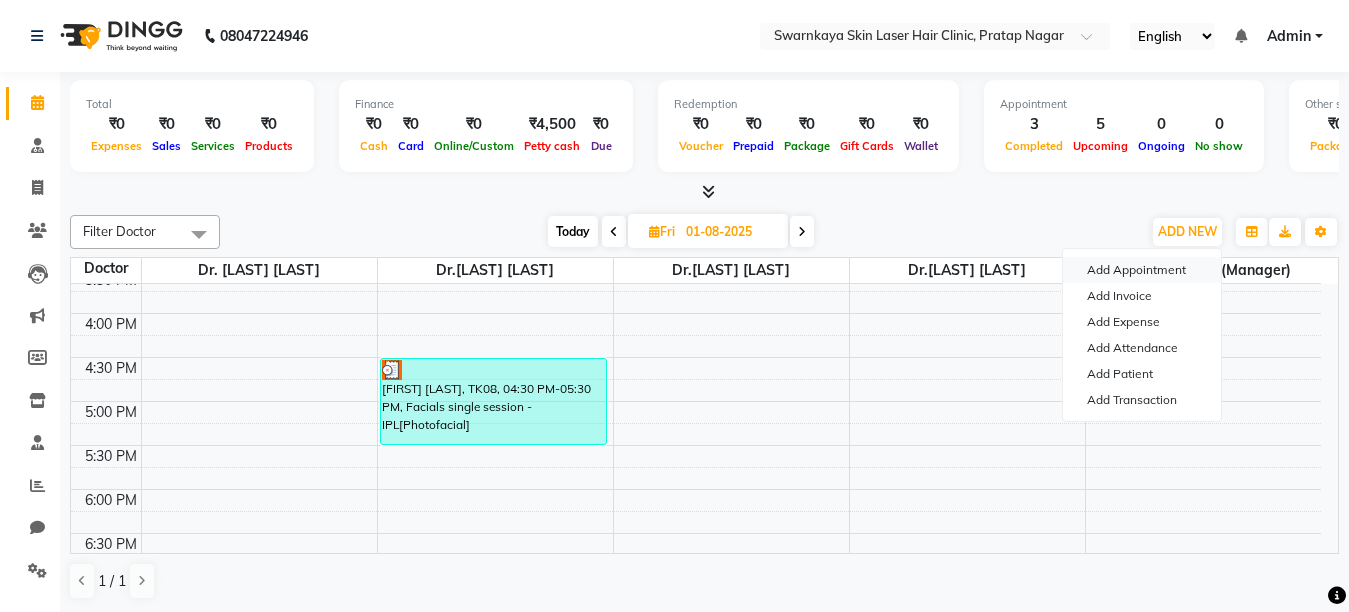 click on "Add Appointment" at bounding box center (1142, 270) 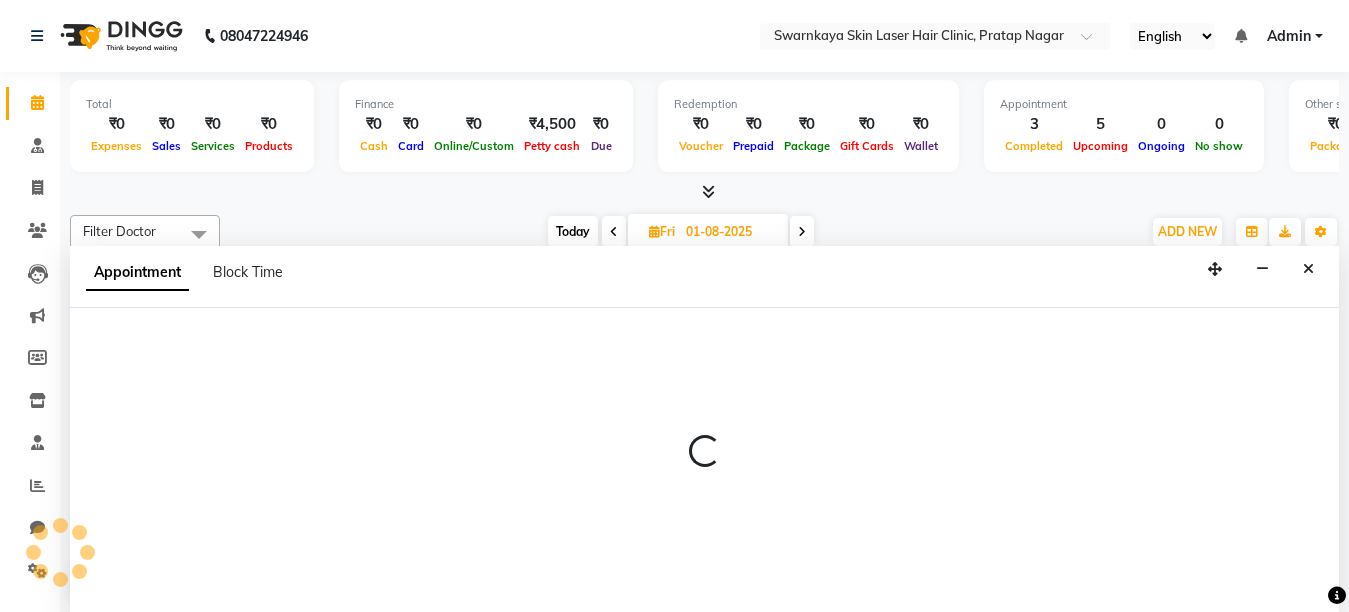 select on "tentative" 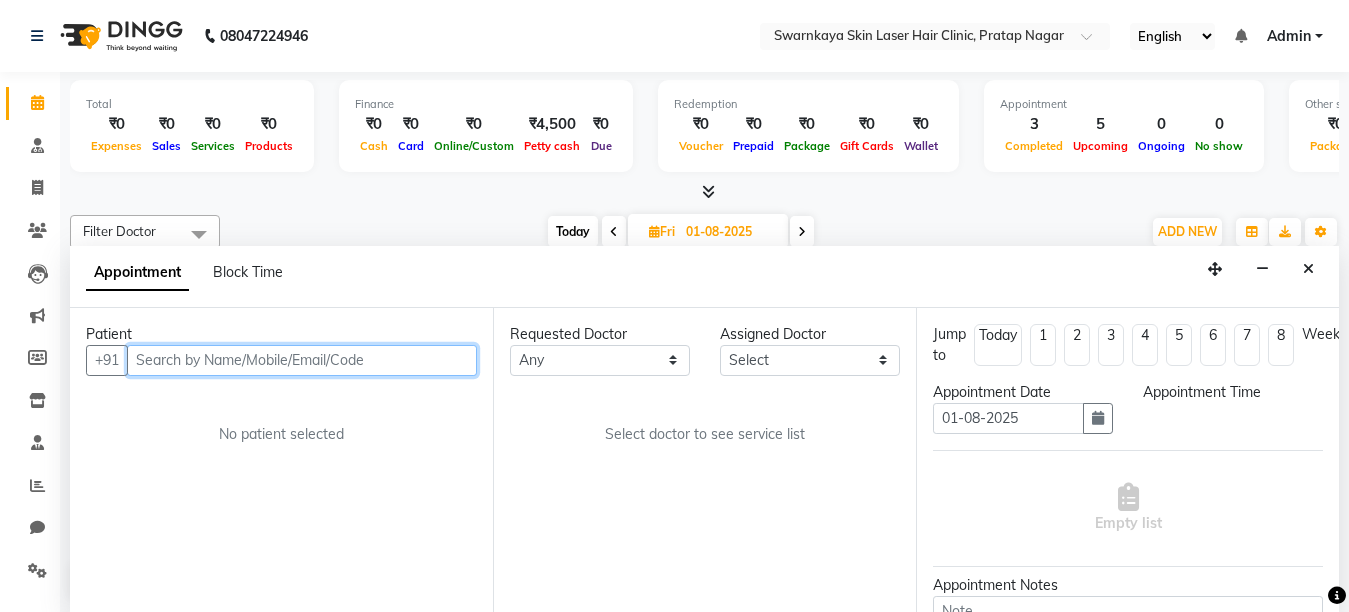 select on "660" 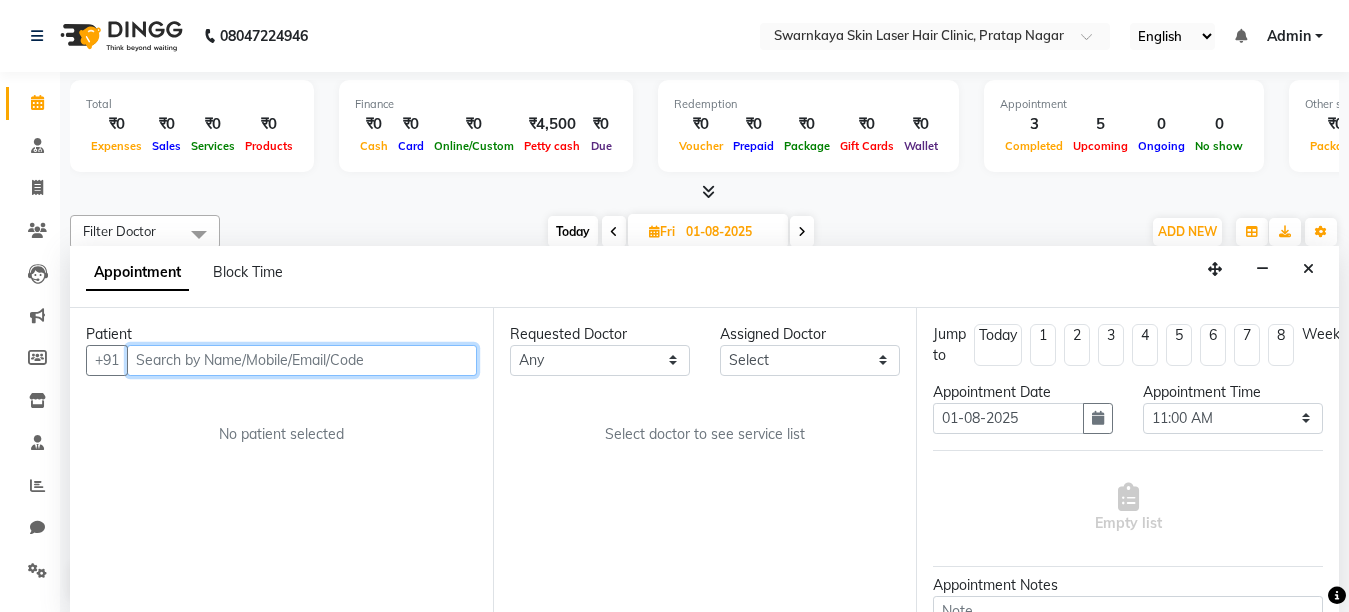 scroll, scrollTop: 1, scrollLeft: 0, axis: vertical 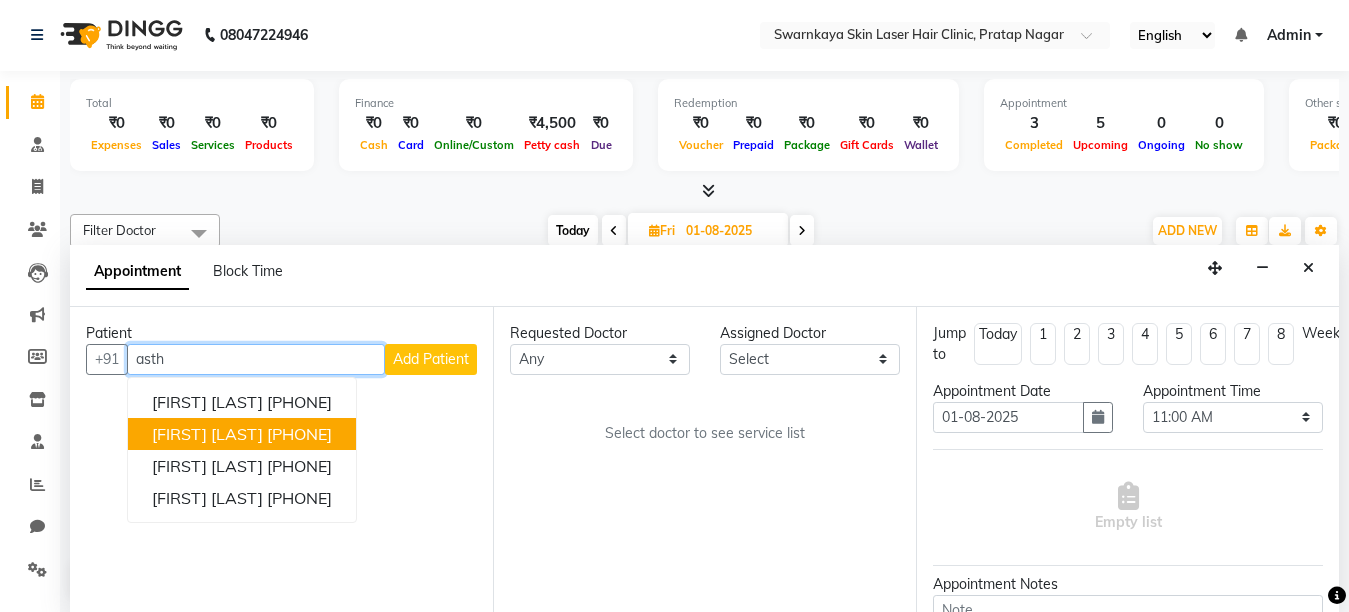 click on "[FIRST] [LAST]" at bounding box center (207, 434) 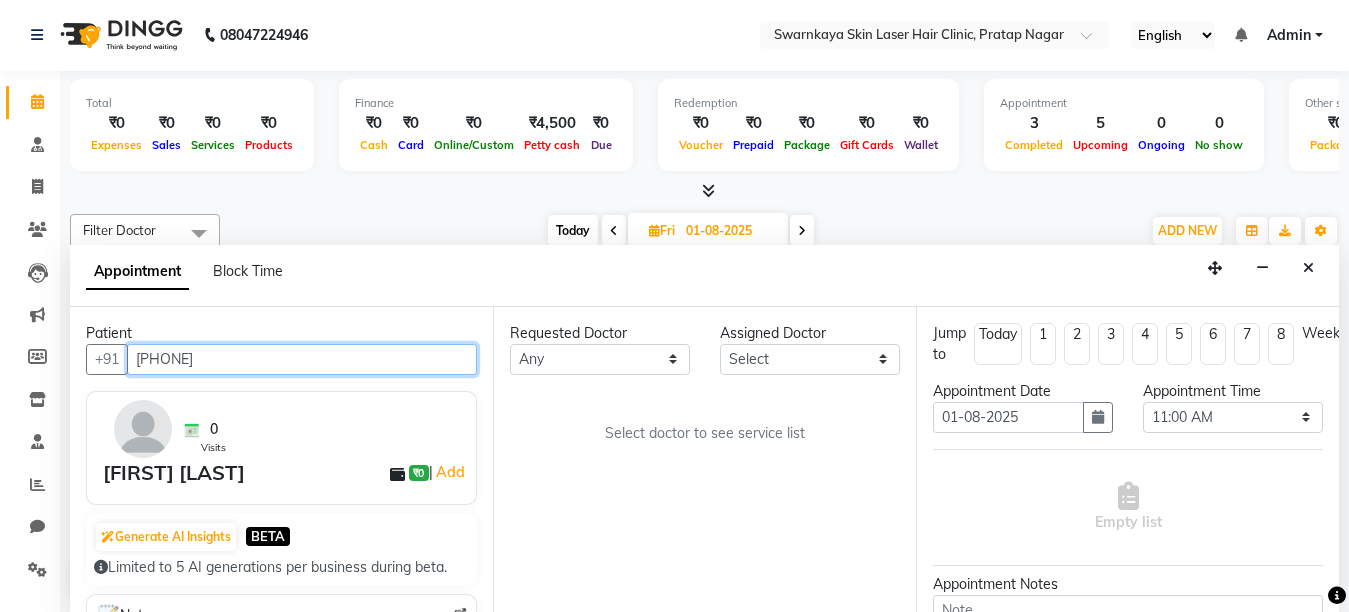 type on "[PHONE]" 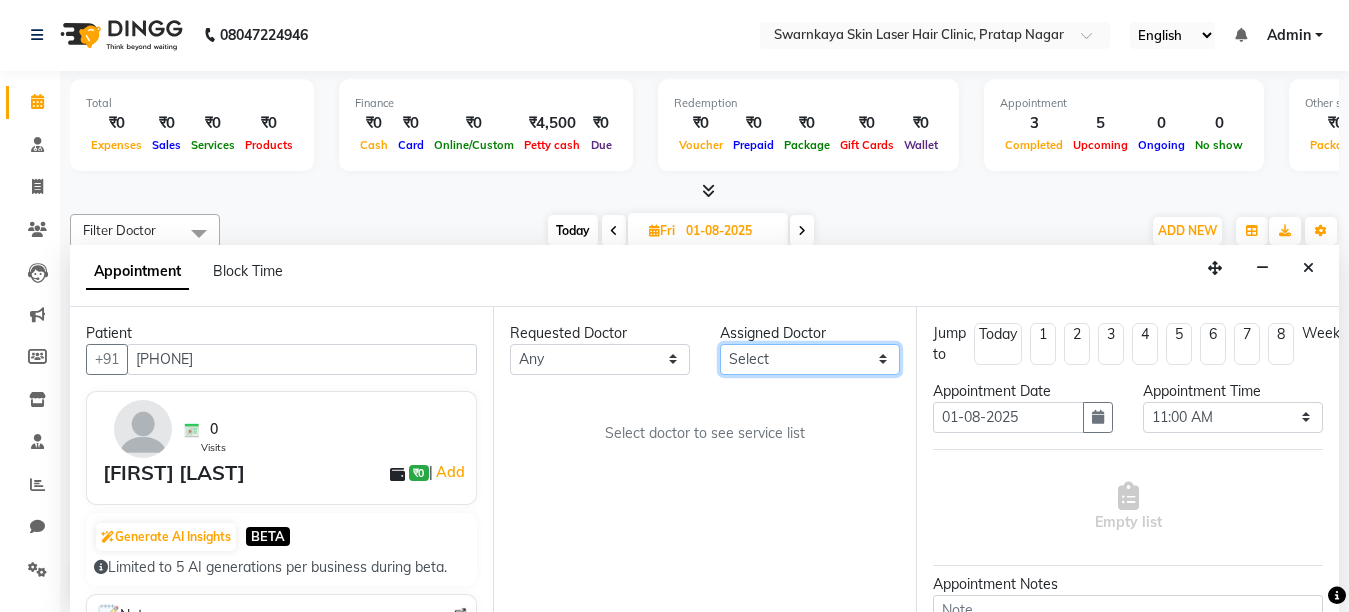 click on "Select Dr.[LAST] [LAST] Dr.[LAST] [LAST] Dr.[LAST] [LAST] Dr. [LAST] [LAST] [FIRST] [LAST] (Manager)" at bounding box center (810, 359) 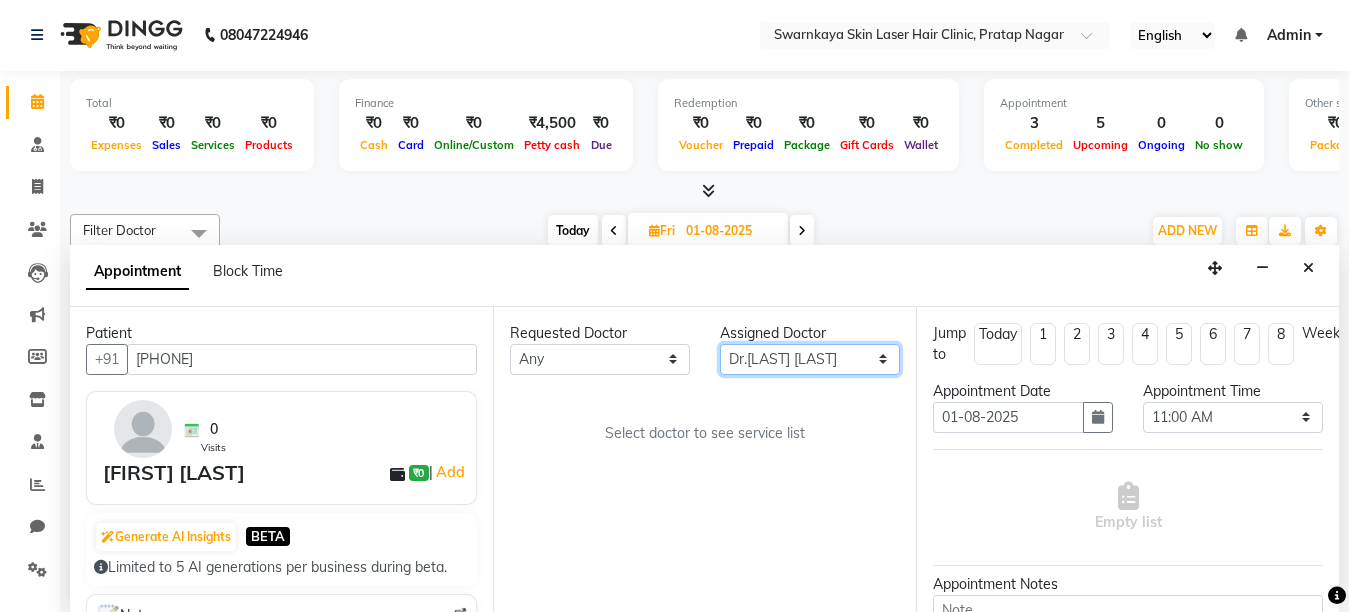 click on "Select Dr.[LAST] [LAST] Dr.[LAST] [LAST] Dr.[LAST] [LAST] Dr. [LAST] [LAST] [FIRST] [LAST] (Manager)" at bounding box center [810, 359] 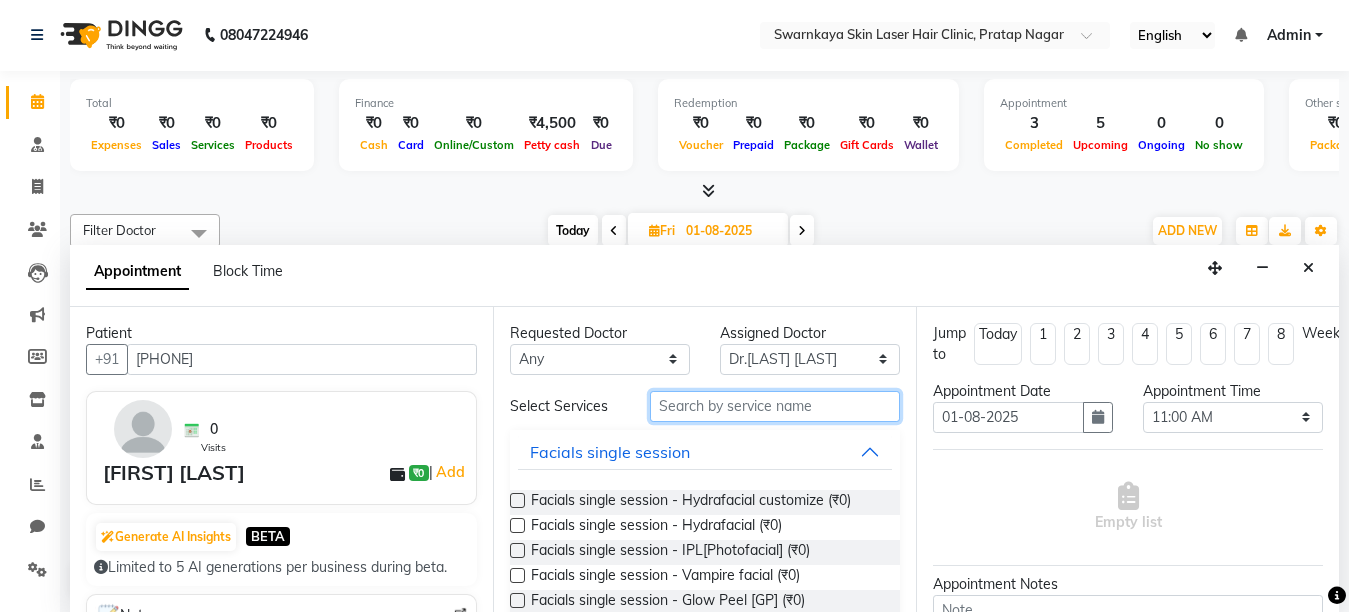 click at bounding box center (775, 406) 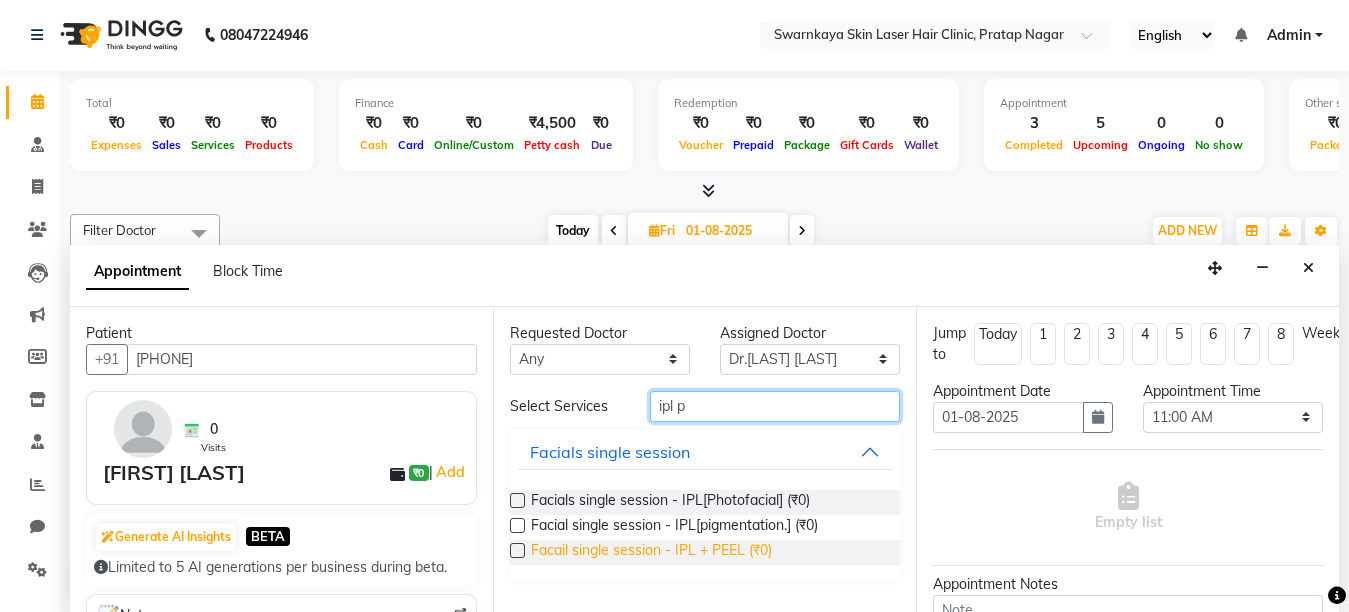 type on "ipl p" 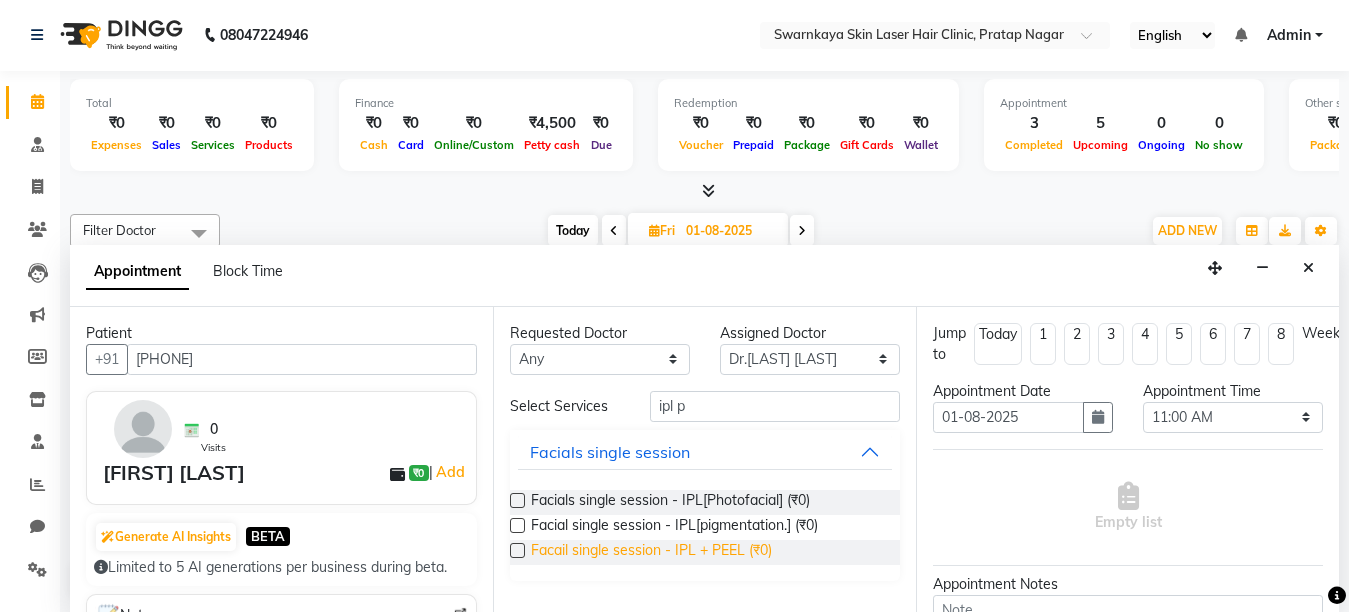 click on "Facail single session - IPL + PEEL (₹0)" at bounding box center [651, 552] 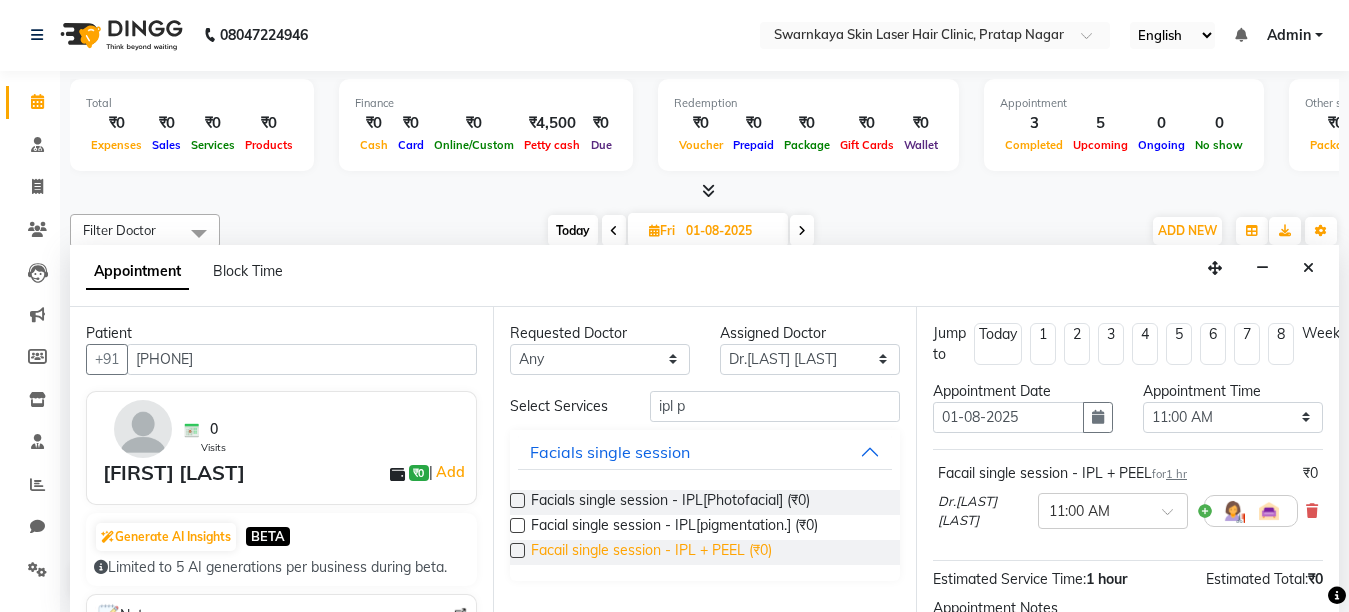 click on "Facail single session - IPL + PEEL (₹0)" at bounding box center (651, 552) 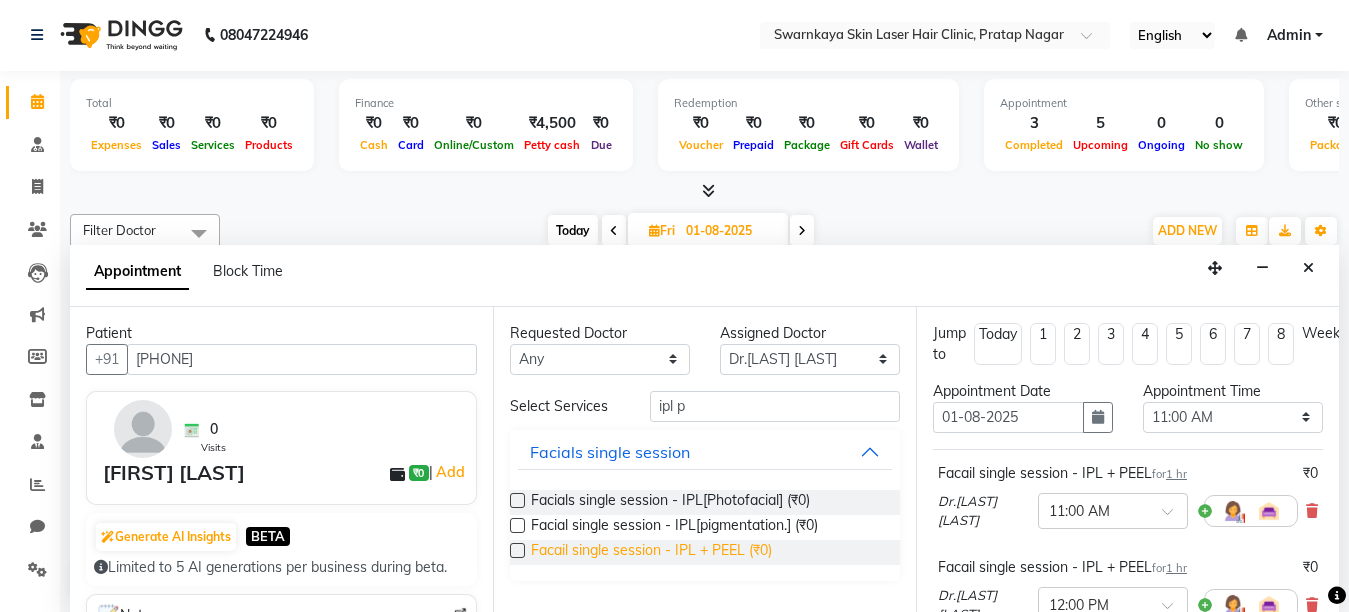 click on "Facail single session - IPL + PEEL (₹0)" at bounding box center (651, 552) 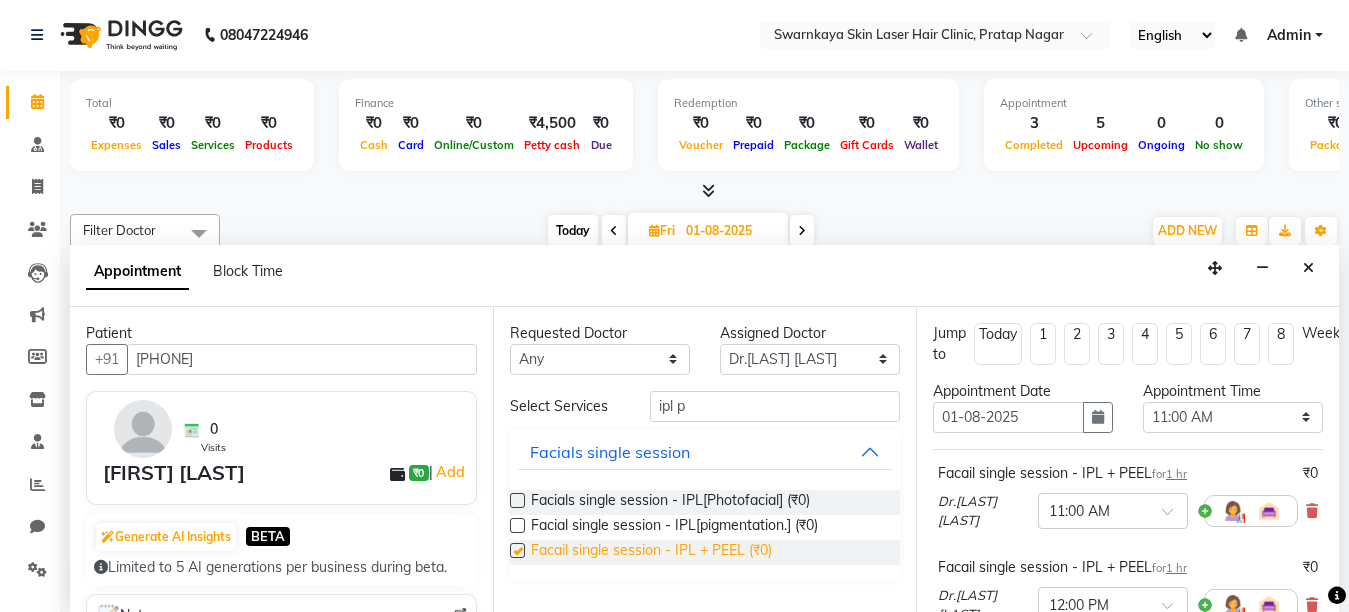 checkbox on "false" 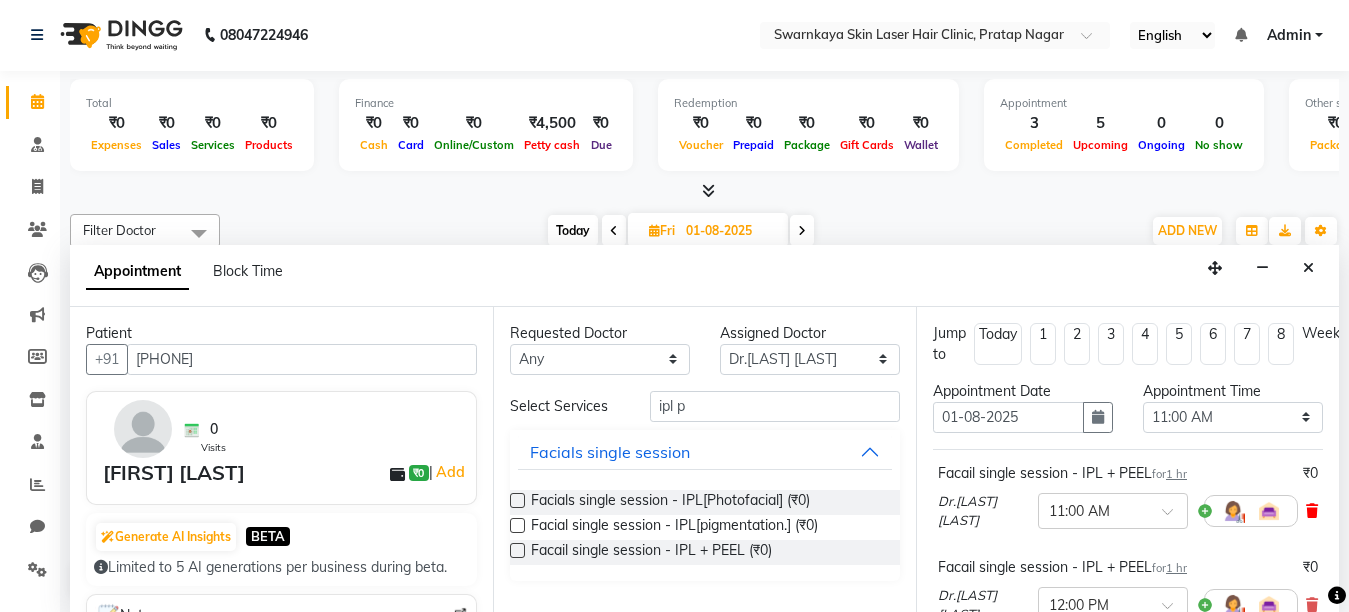 click at bounding box center [1312, 511] 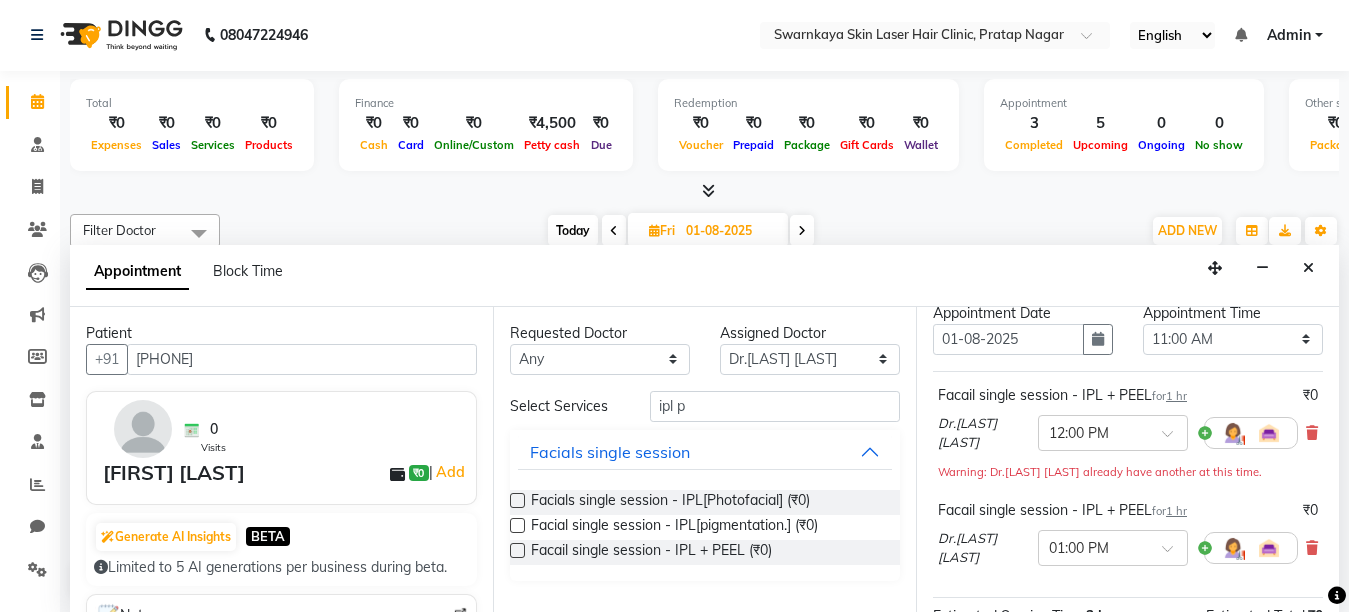 scroll, scrollTop: 80, scrollLeft: 0, axis: vertical 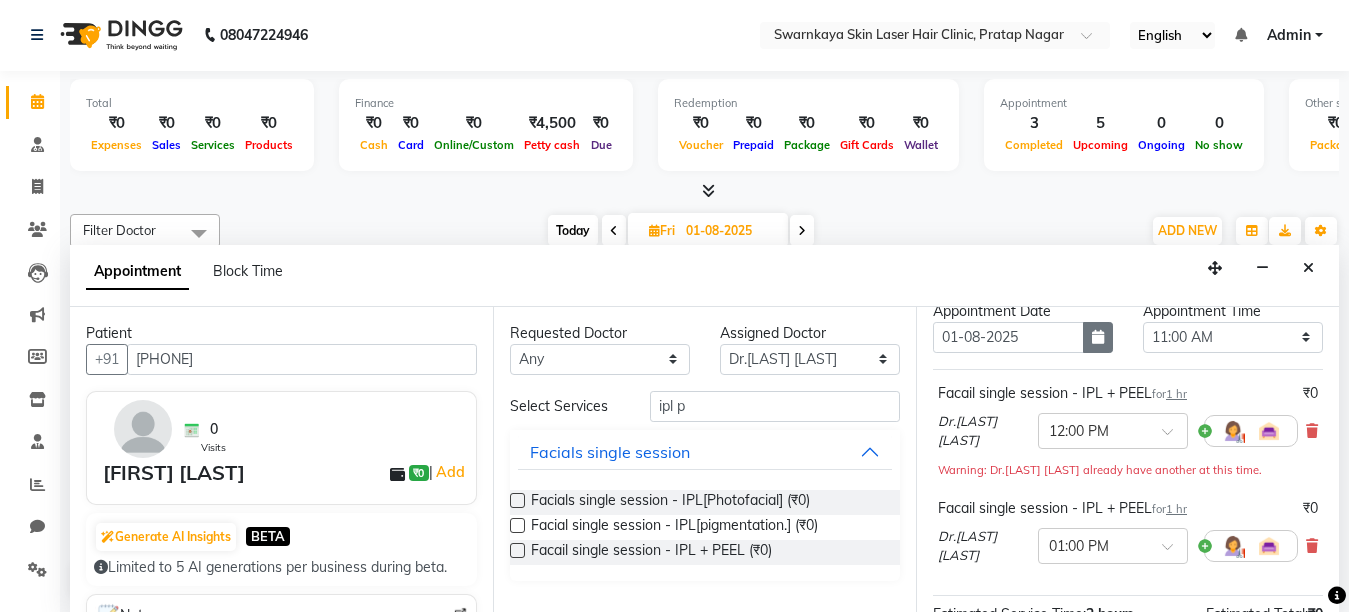click at bounding box center (1098, 337) 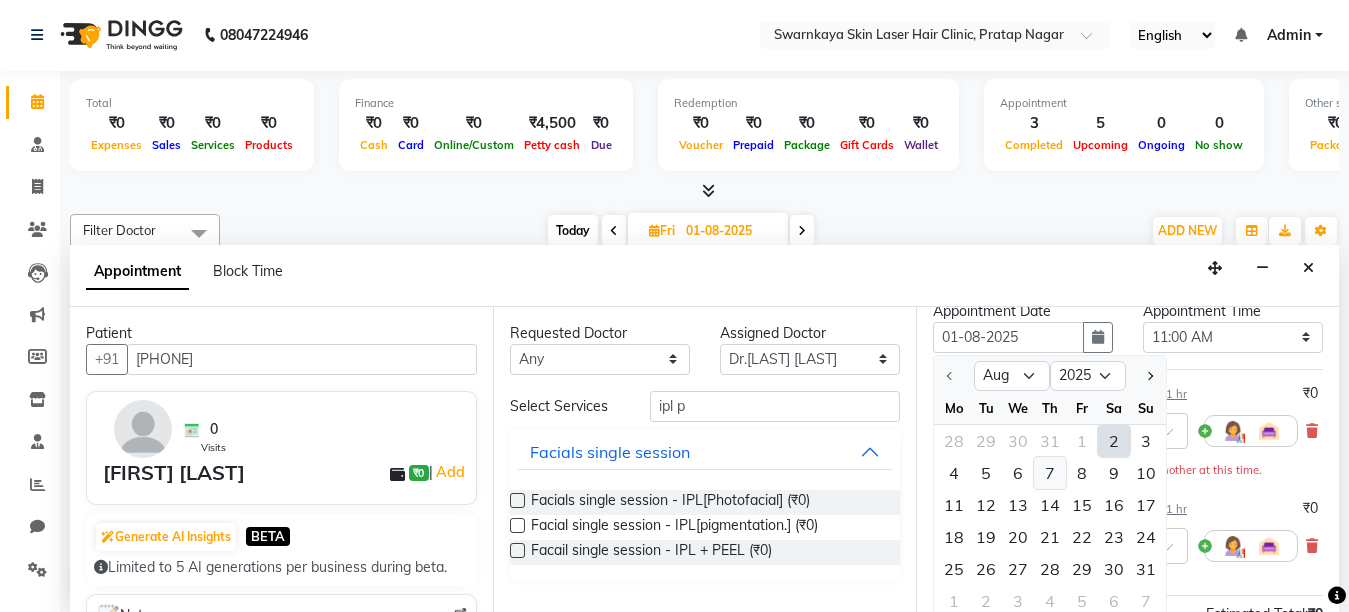 click on "7" at bounding box center [1050, 473] 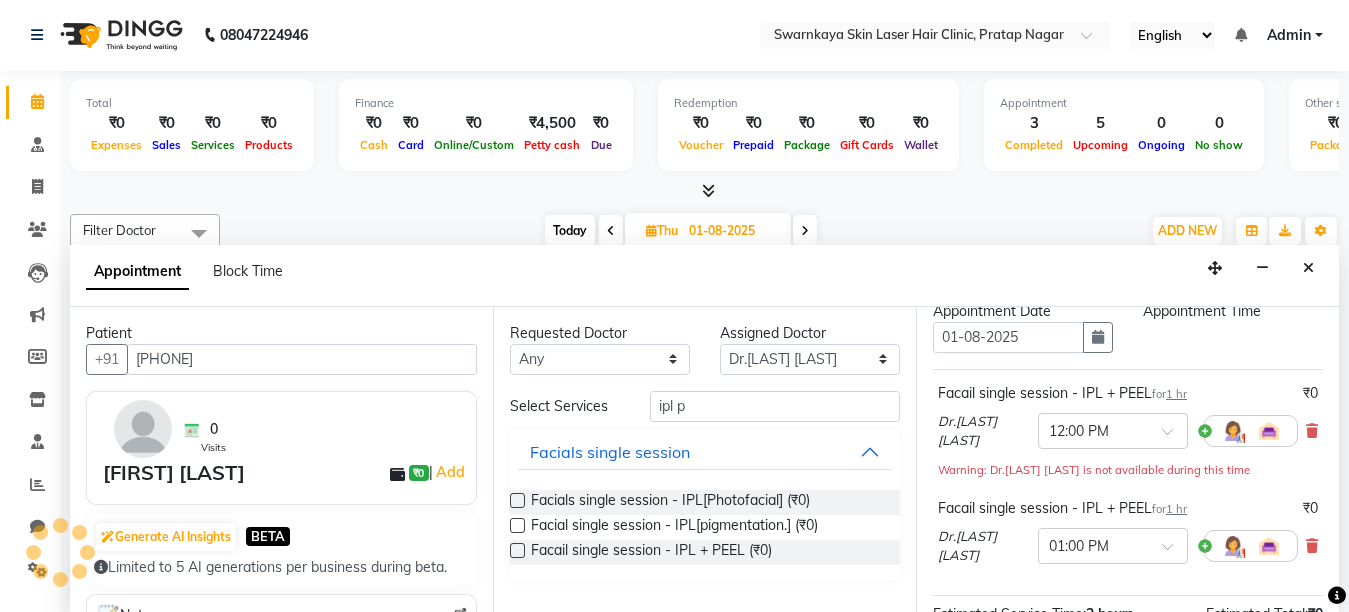 type on "07-08-2025" 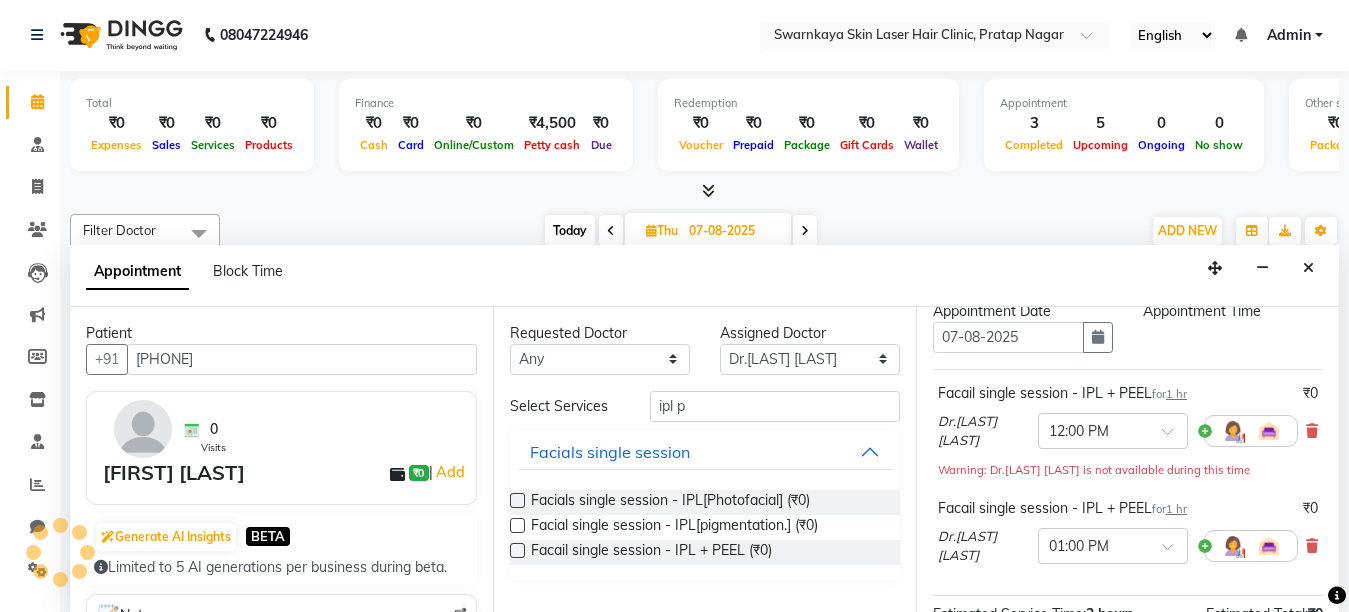 select on "660" 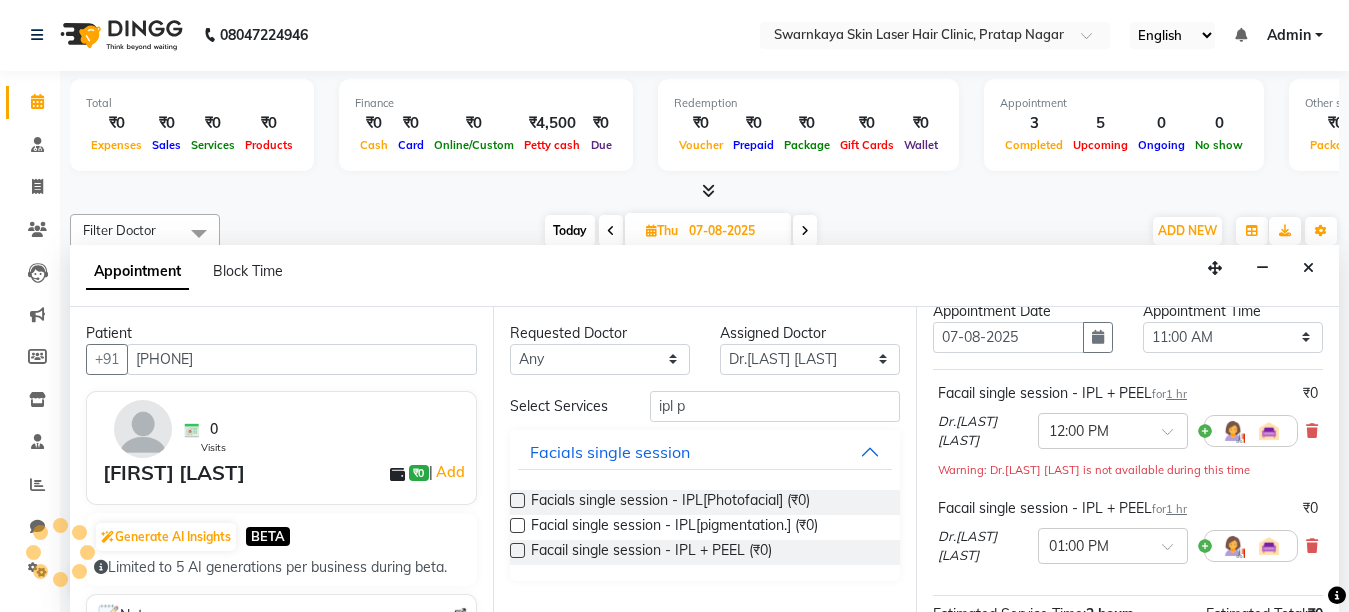 scroll, scrollTop: 698, scrollLeft: 0, axis: vertical 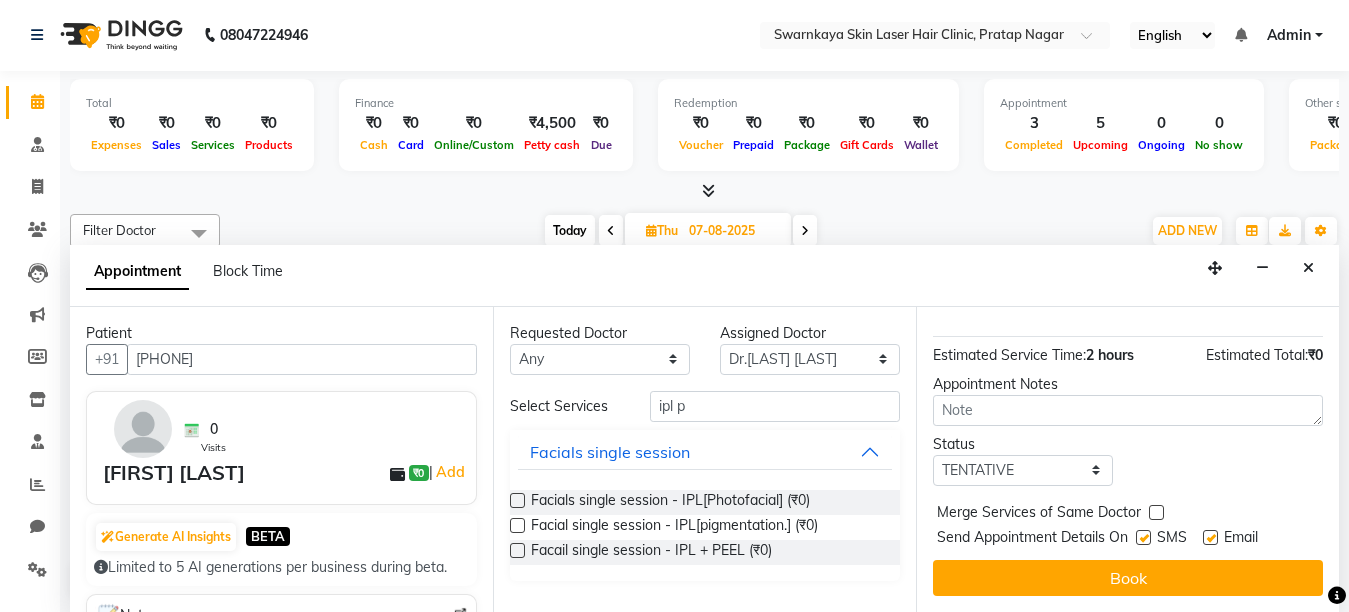 click at bounding box center (1210, 537) 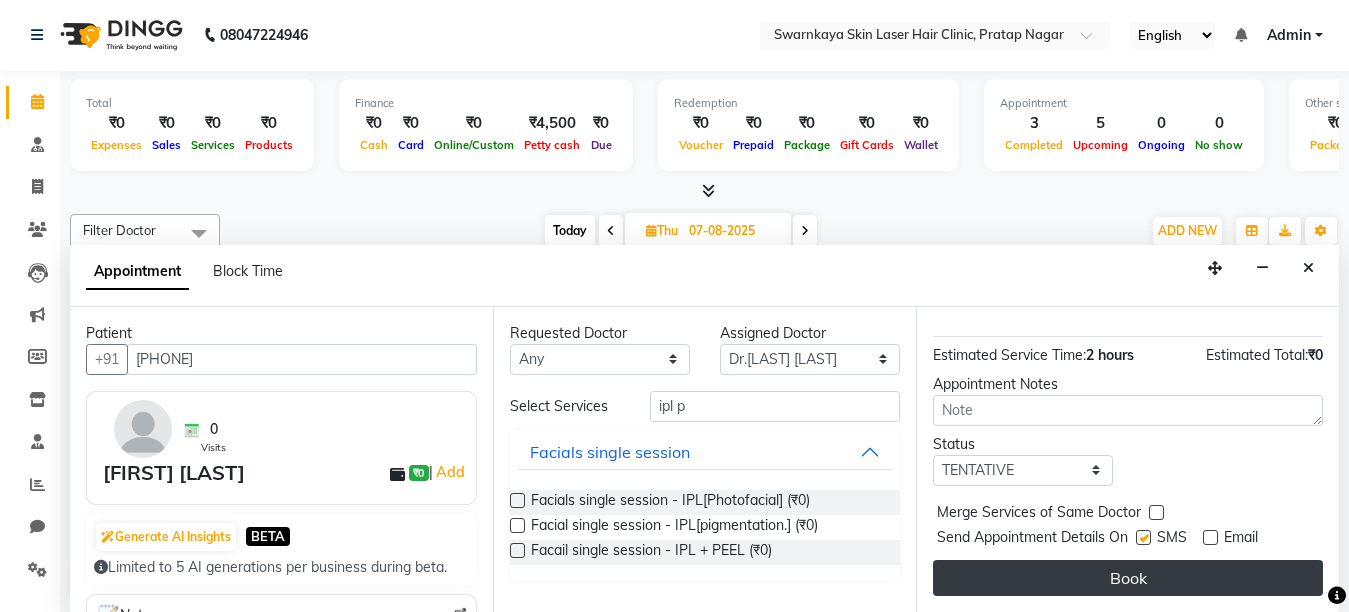 click on "Book" at bounding box center (1128, 578) 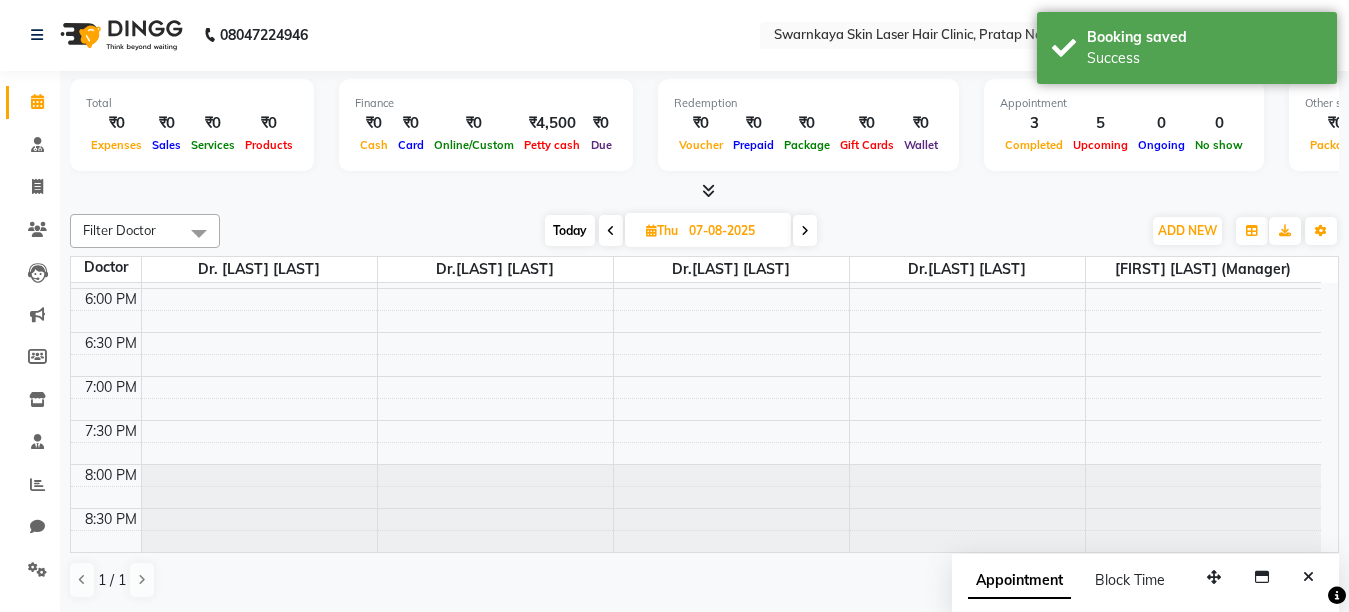 scroll, scrollTop: 0, scrollLeft: 0, axis: both 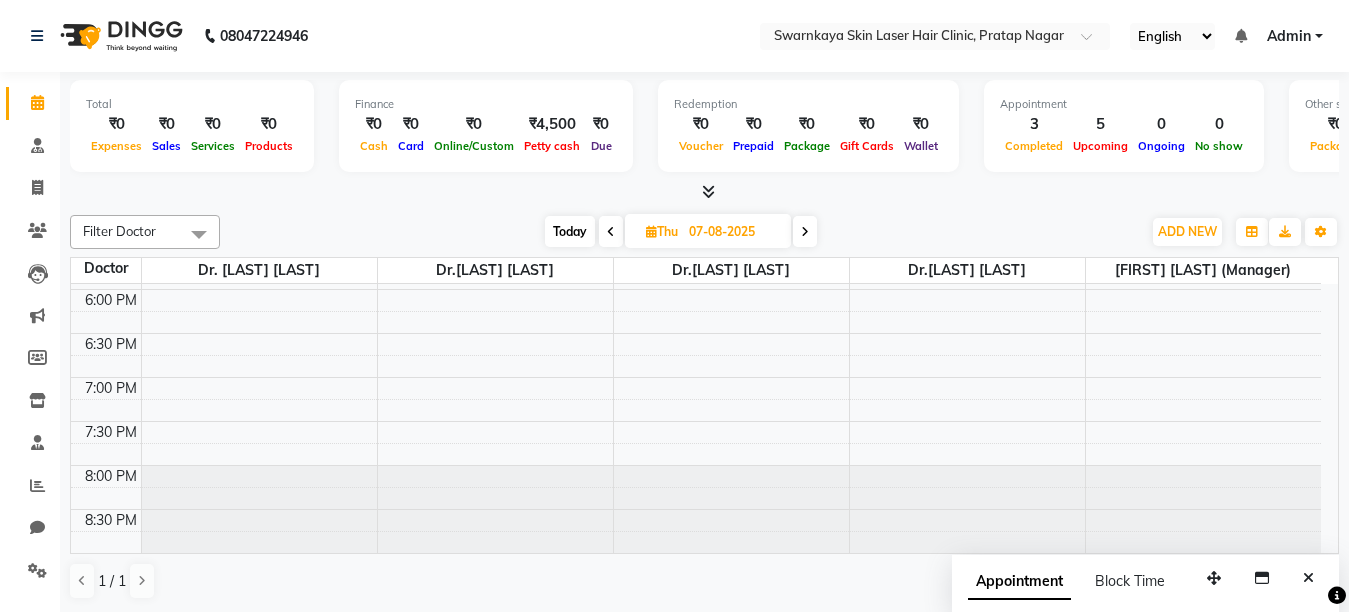 click on "Today" at bounding box center [570, 231] 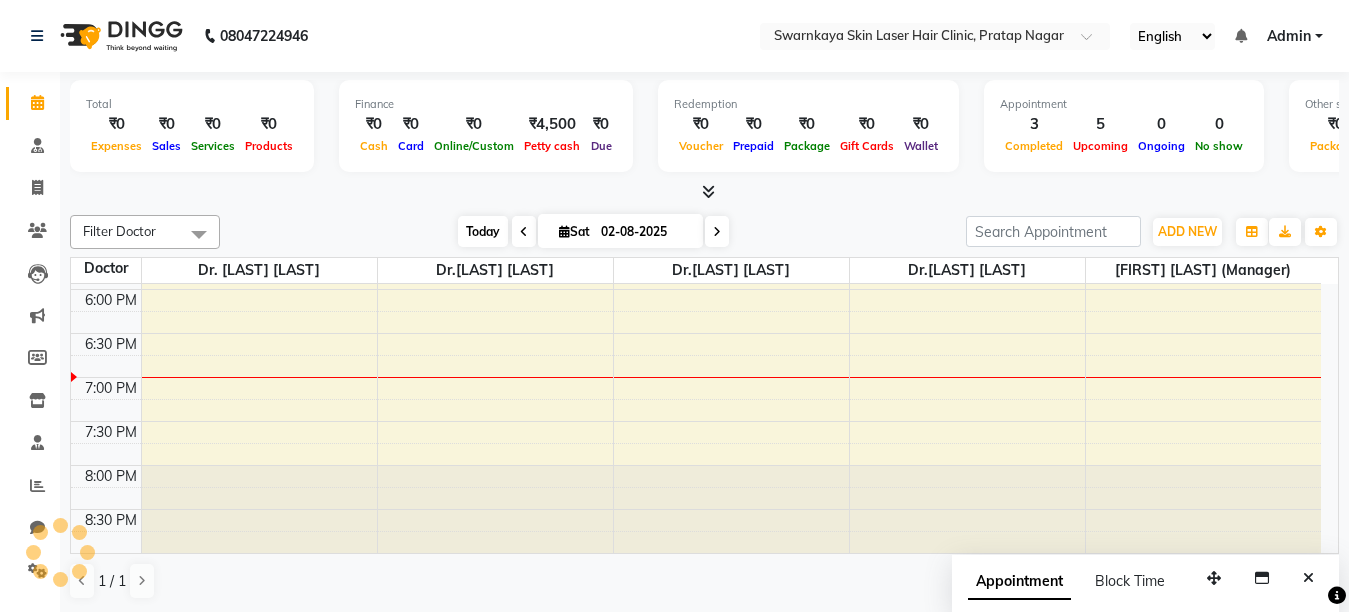 scroll, scrollTop: 698, scrollLeft: 0, axis: vertical 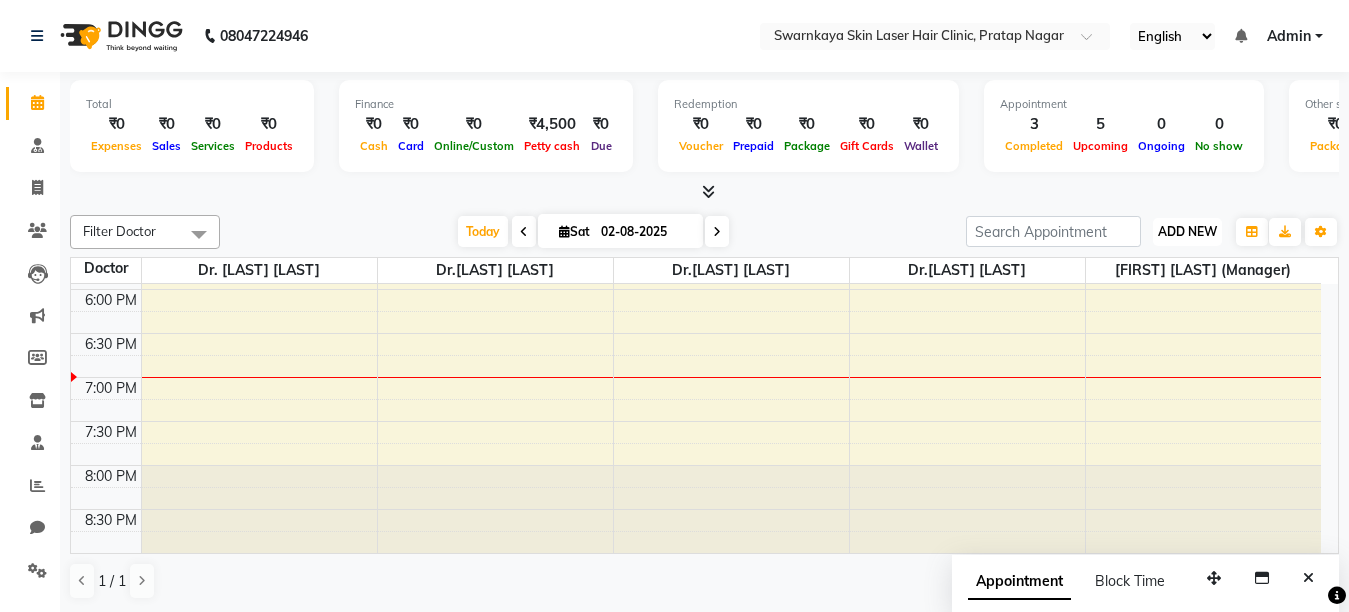 click on "ADD NEW" at bounding box center [1187, 231] 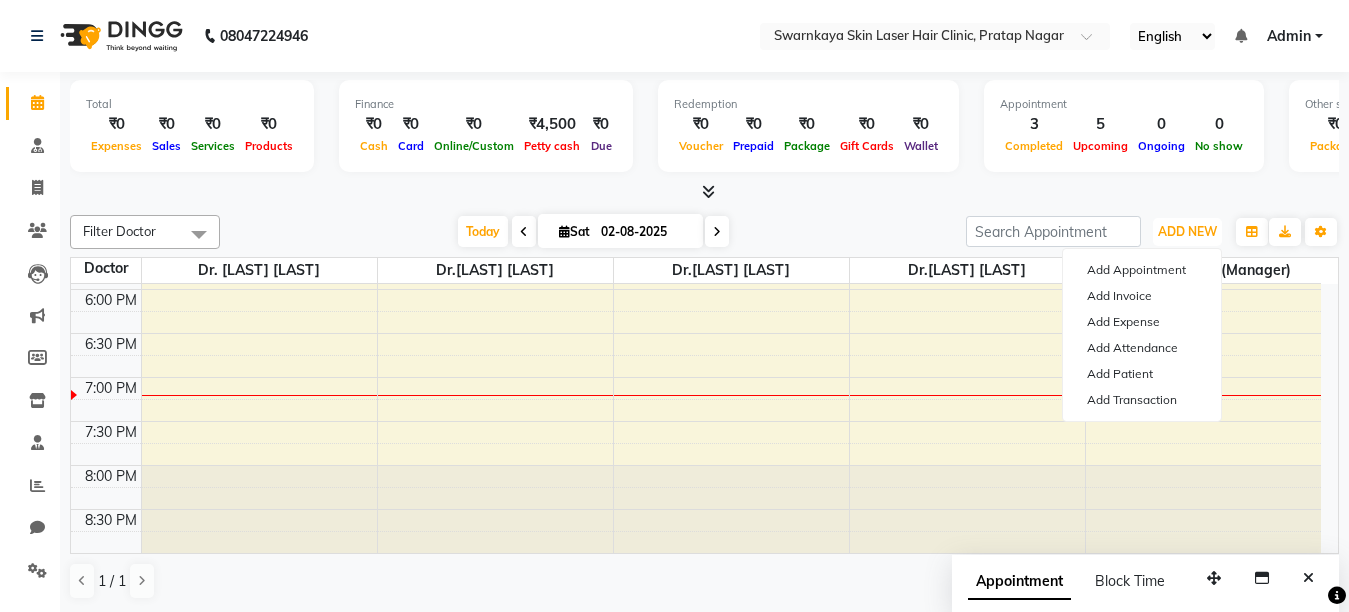 click on "10:00 AM 10:30 AM 11:00 AM 11:30 AM 12:00 PM 12:30 PM 1:00 PM 1:30 PM 2:00 PM 2:30 PM 3:00 PM 3:30 PM 4:00 PM 4:30 PM 5:00 PM 5:30 PM 6:00 PM 6:30 PM 7:00 PM 7:30 PM 8:00 PM 8:30 PM             [FIRST] [LAST], TK03, 11:00 AM-12:00 PM, Facials single session - IPL[Photofacial]             [FIRST] [LAST], TK02, 11:00 AM-11:50 AM, Lhr full face             [FIRST] [LAST], TK01, 11:00 AM-11:30 AM, Lhr lower face main.     [FIRST] [LAST], TK06, 03:00 PM-04:00 PM, Facials single session - Glow Peel [cos. peel]             [FIRST] [LAST] [LAST], TK05, 11:00 AM-12:40 PM, Lhr full arms main             [LAST], TK04, 11:00 AM-11:20 AM, Lhr lip female main.     [FIRST] [LAST], TK07, 01:30 PM-02:00 PM, Lhr lower face main.     [FIRST] [LAST], TK08, 04:30 PM-05:30 PM, Laser hair removal (LHR)
6 Sessions - Full Arms" at bounding box center [696, 69] 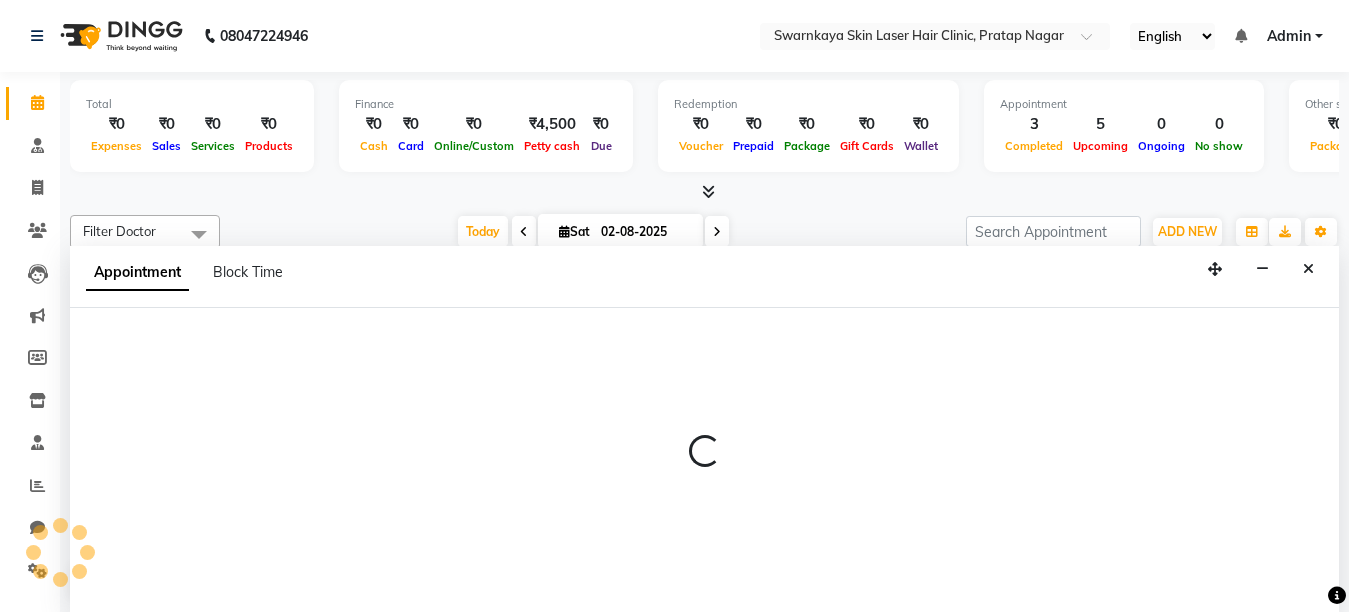 select on "83968" 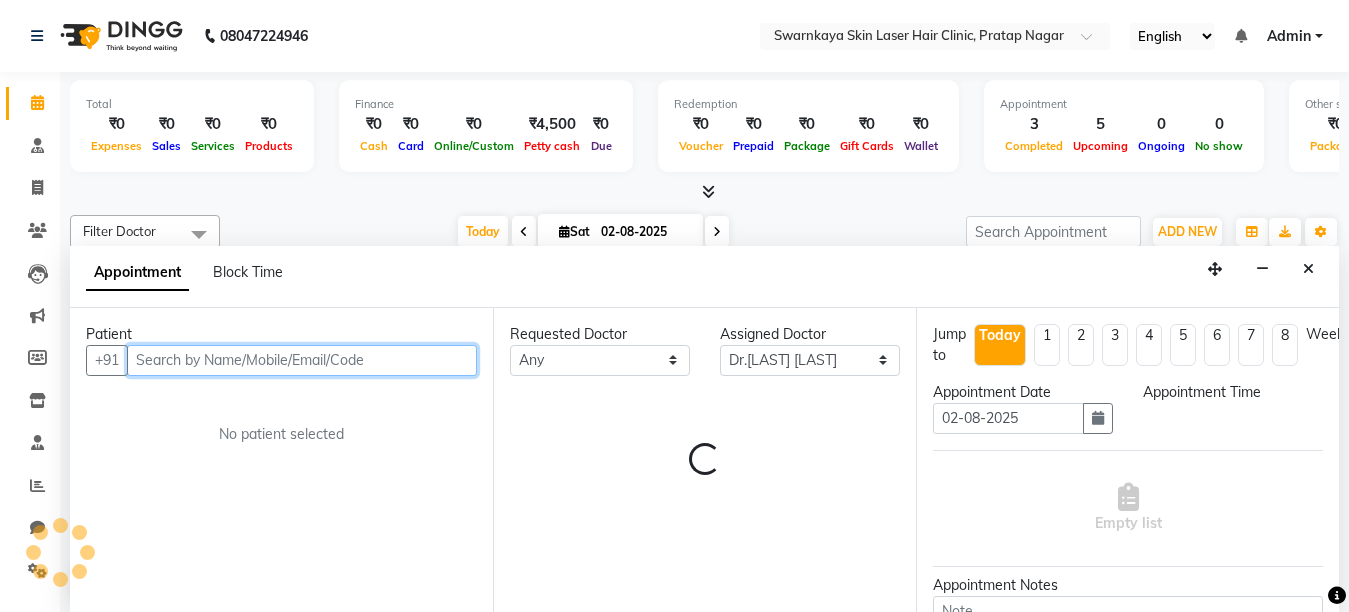 select on "1095" 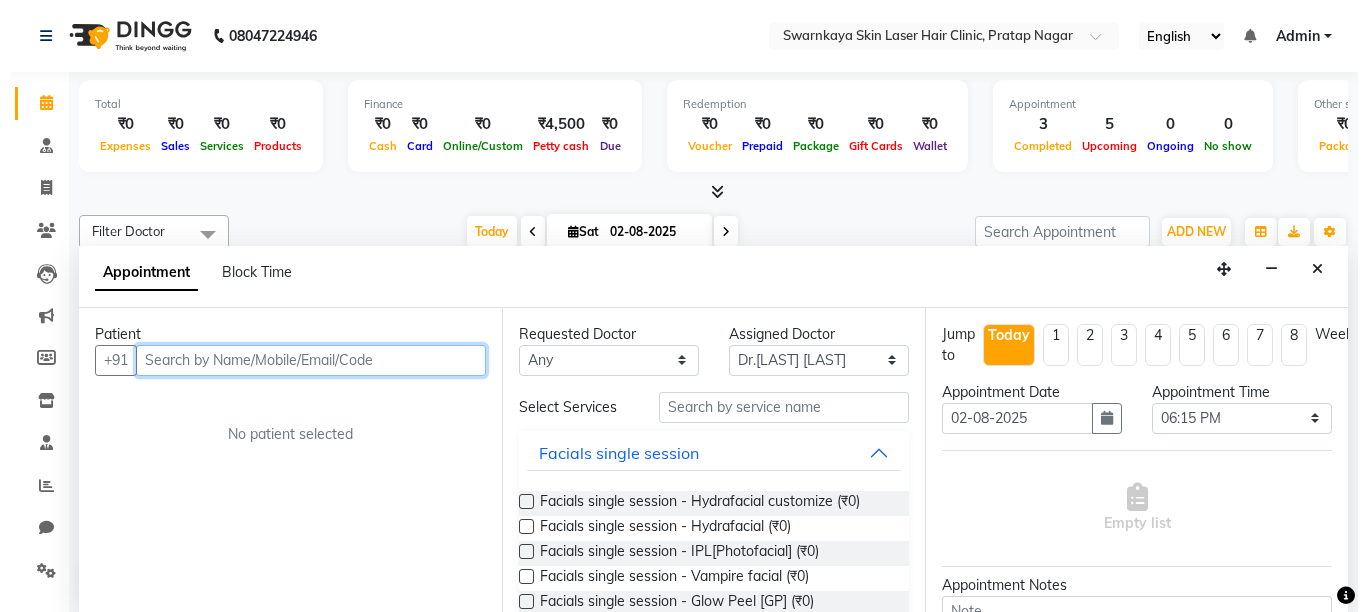 scroll, scrollTop: 1, scrollLeft: 0, axis: vertical 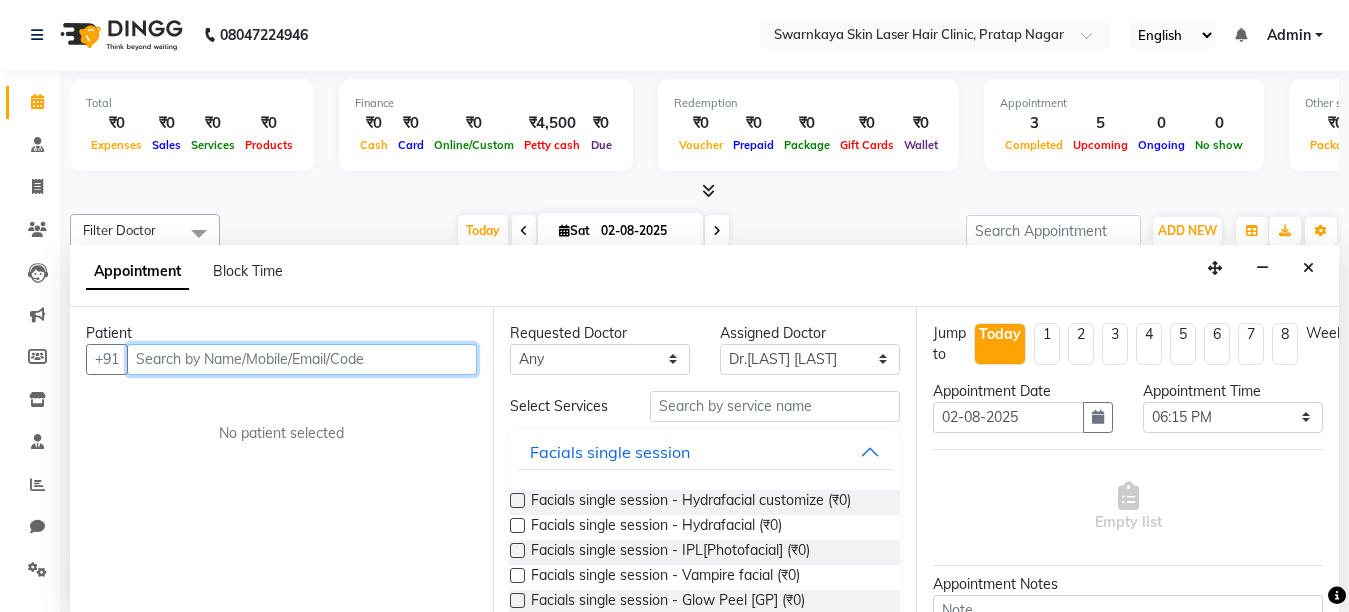click at bounding box center (302, 359) 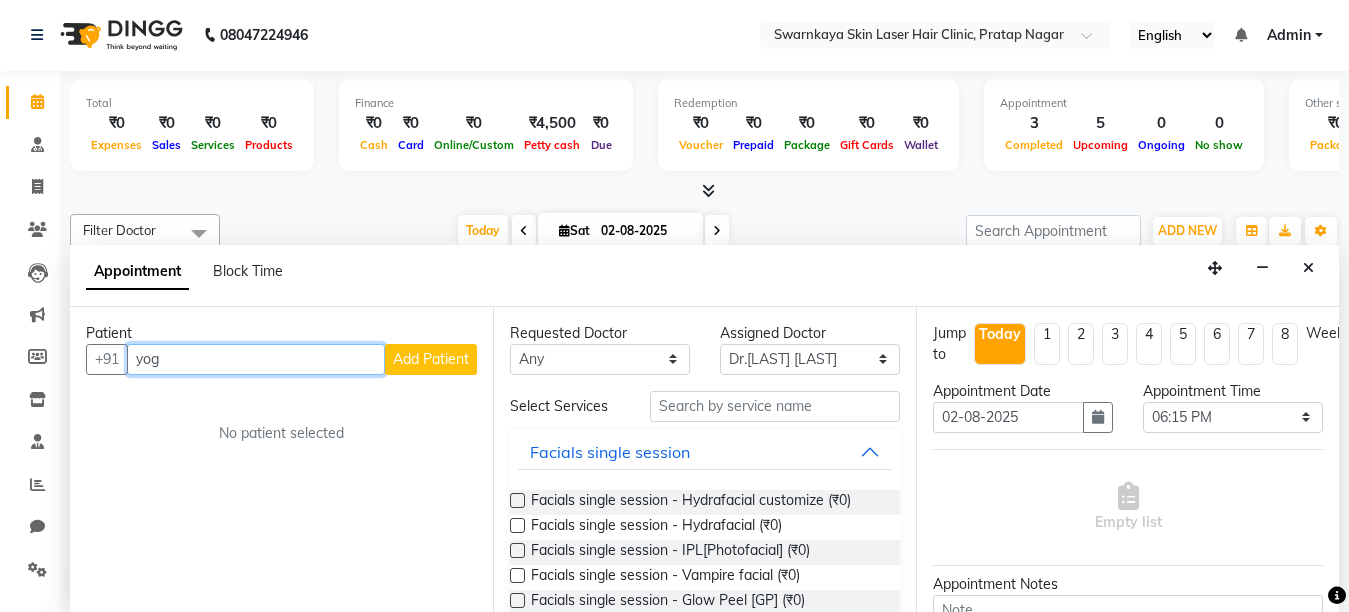 click on "yog" at bounding box center (256, 359) 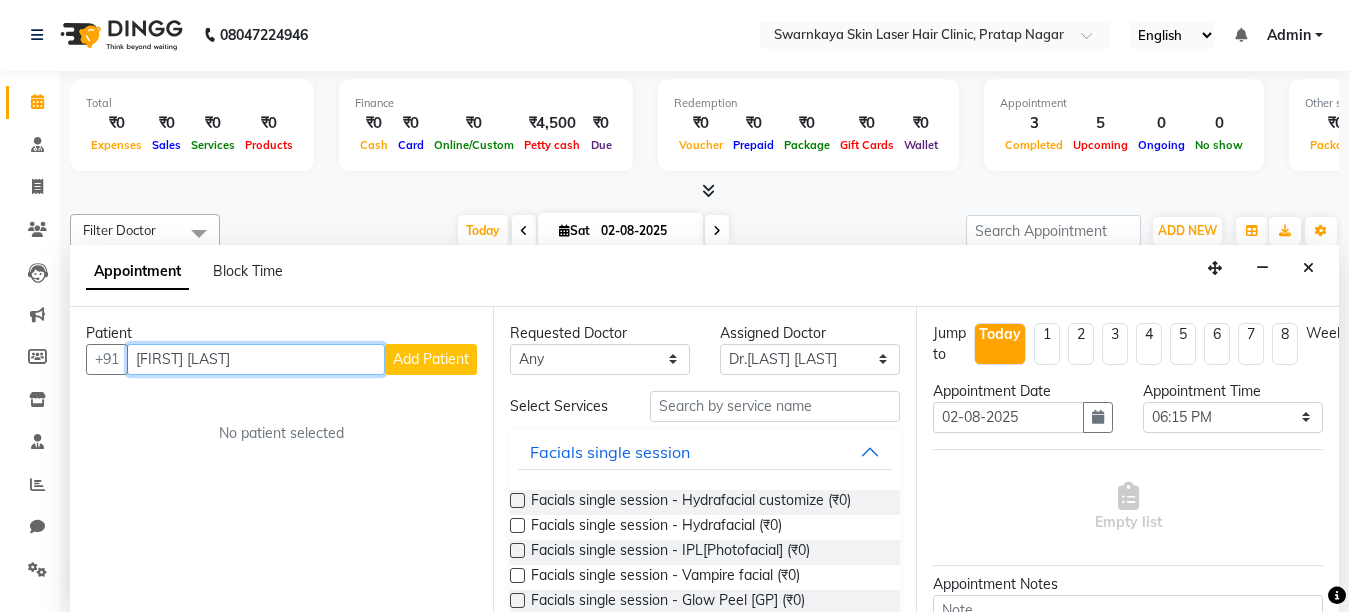 type on "[FIRST] [LAST]" 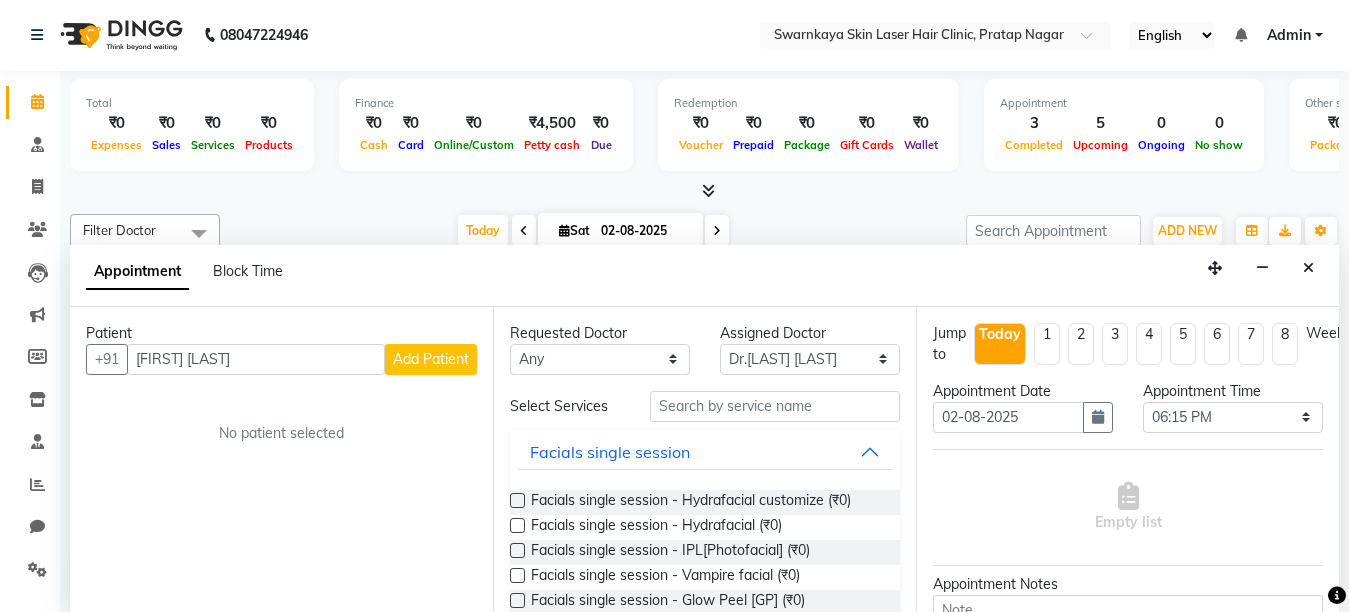 click on "Add Patient" at bounding box center [431, 359] 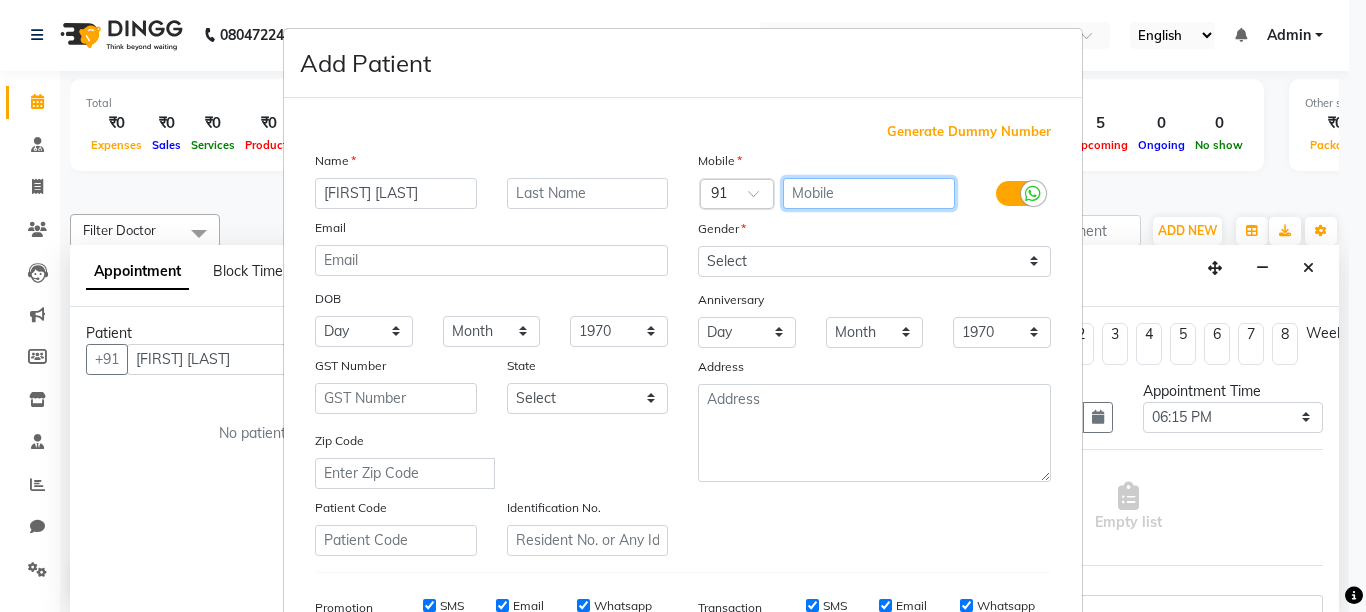 click at bounding box center [869, 193] 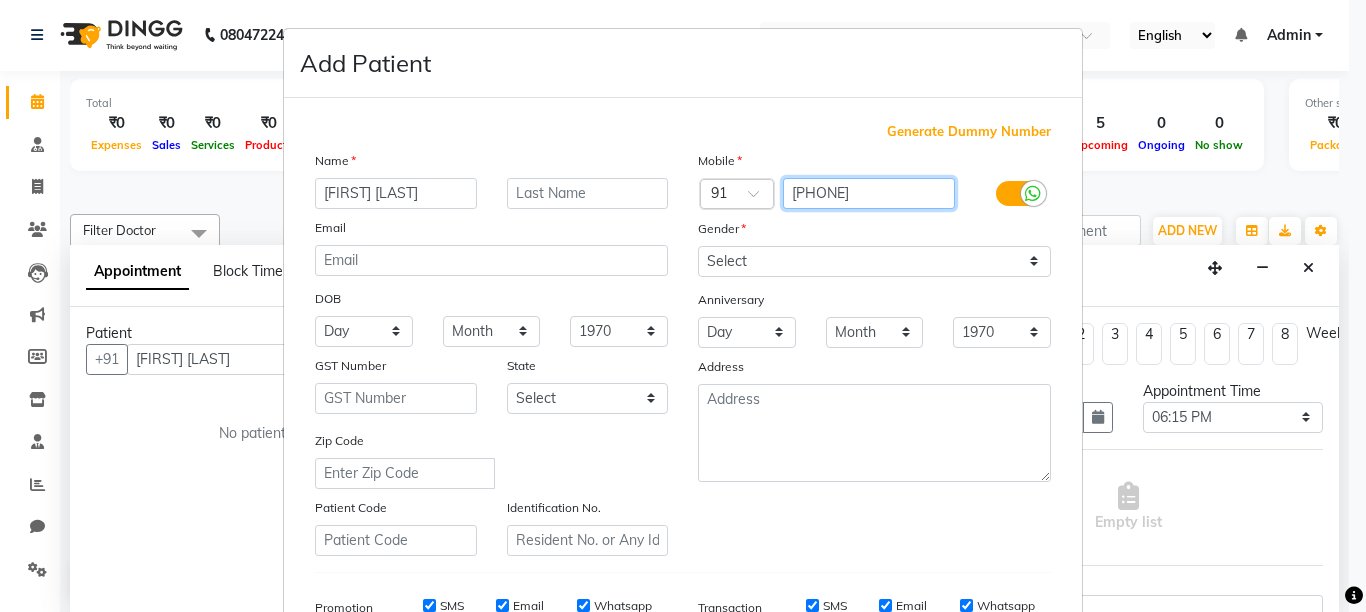 type on "[PHONE]" 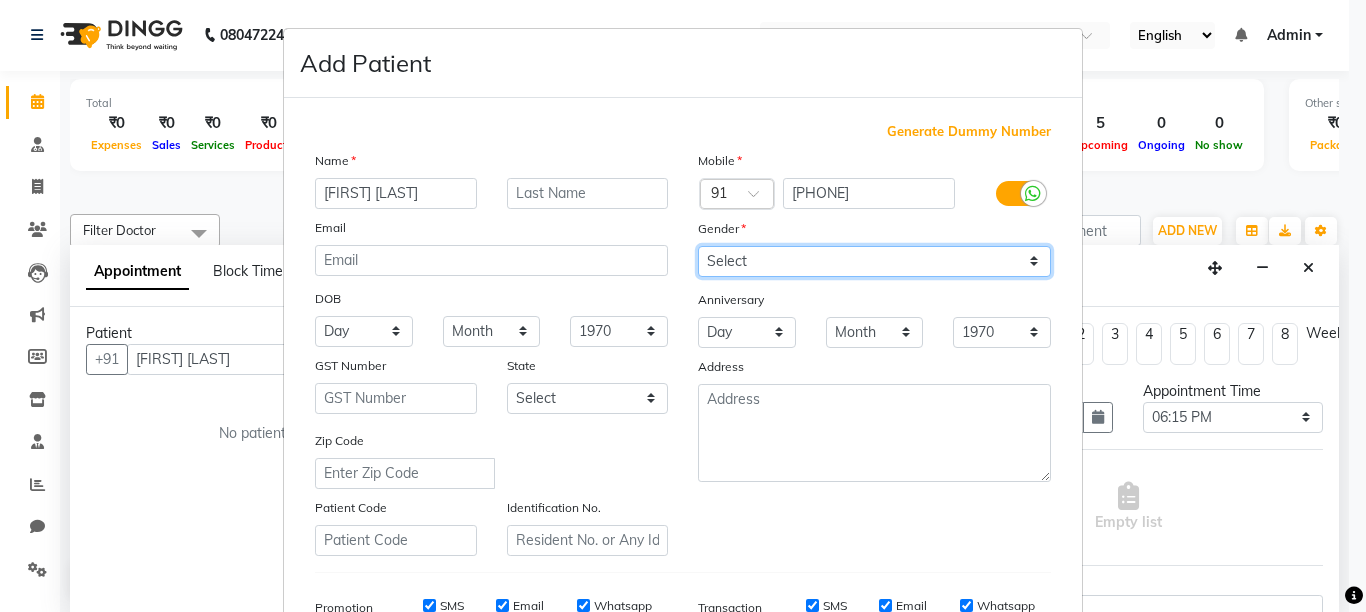 click on "Select Male Female Other Prefer Not To Say" at bounding box center (874, 261) 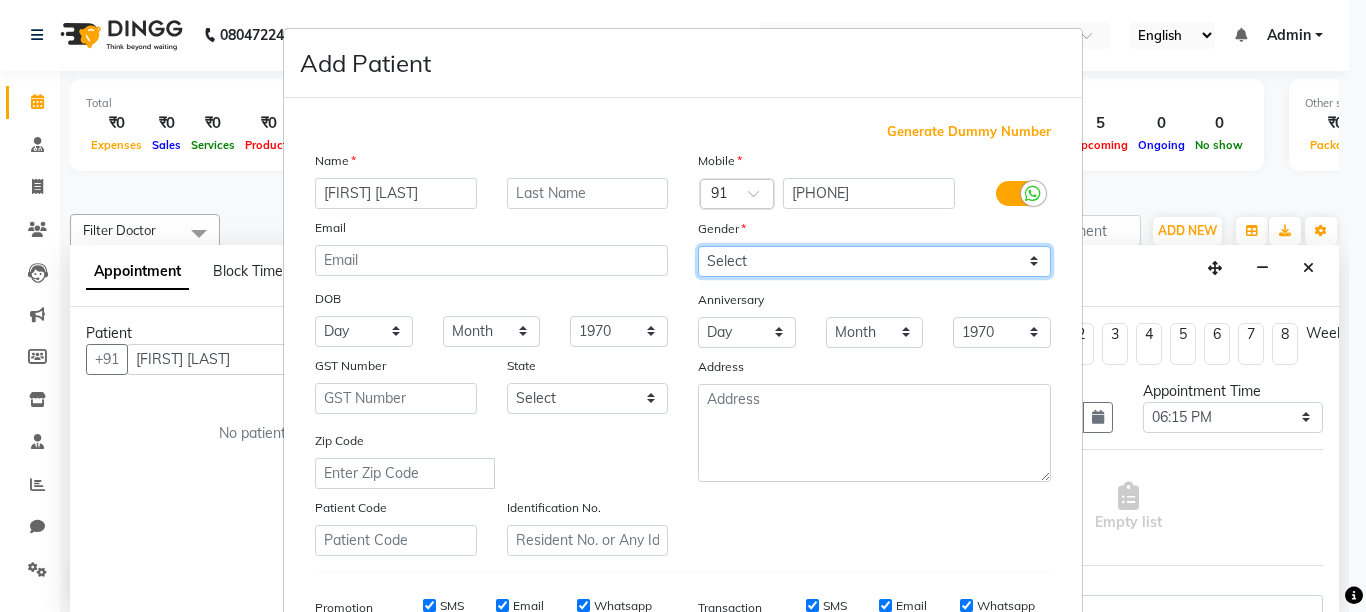 select on "female" 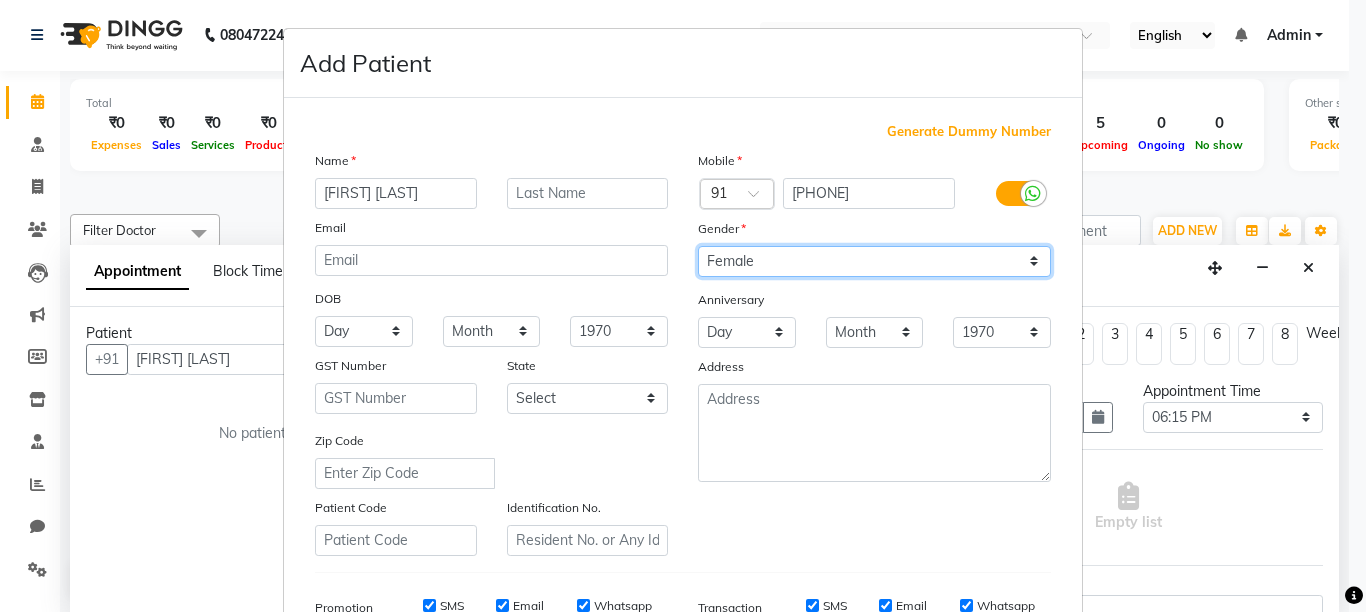 click on "Select Male Female Other Prefer Not To Say" at bounding box center (874, 261) 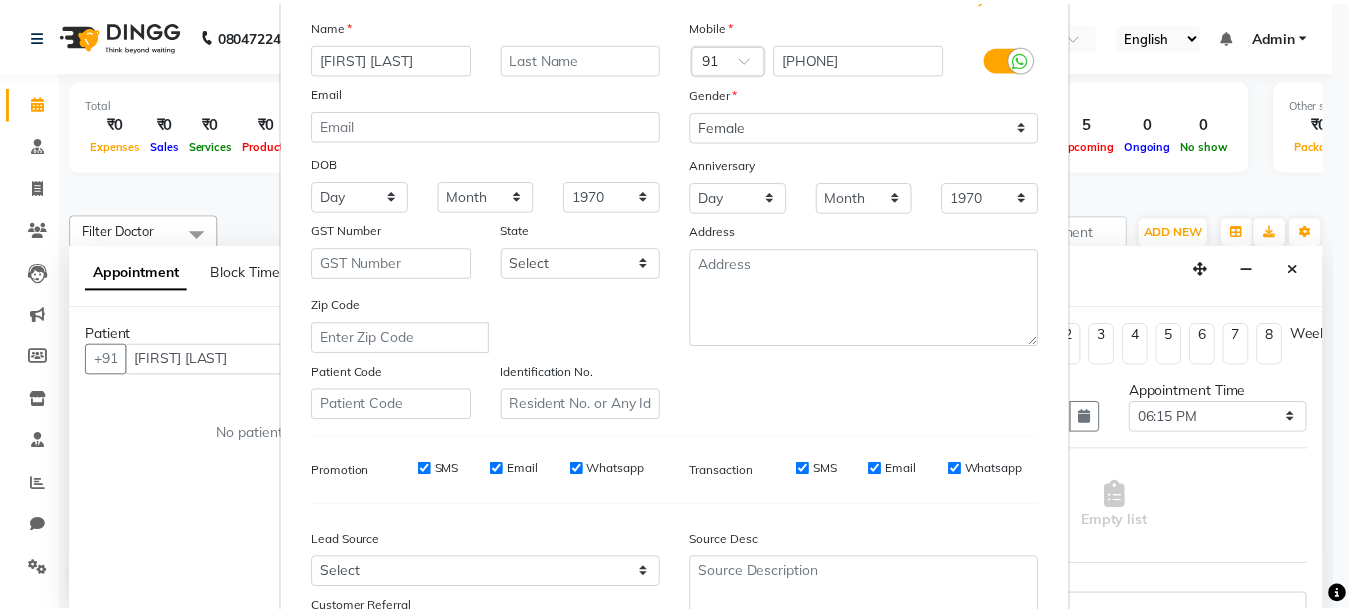 scroll, scrollTop: 311, scrollLeft: 0, axis: vertical 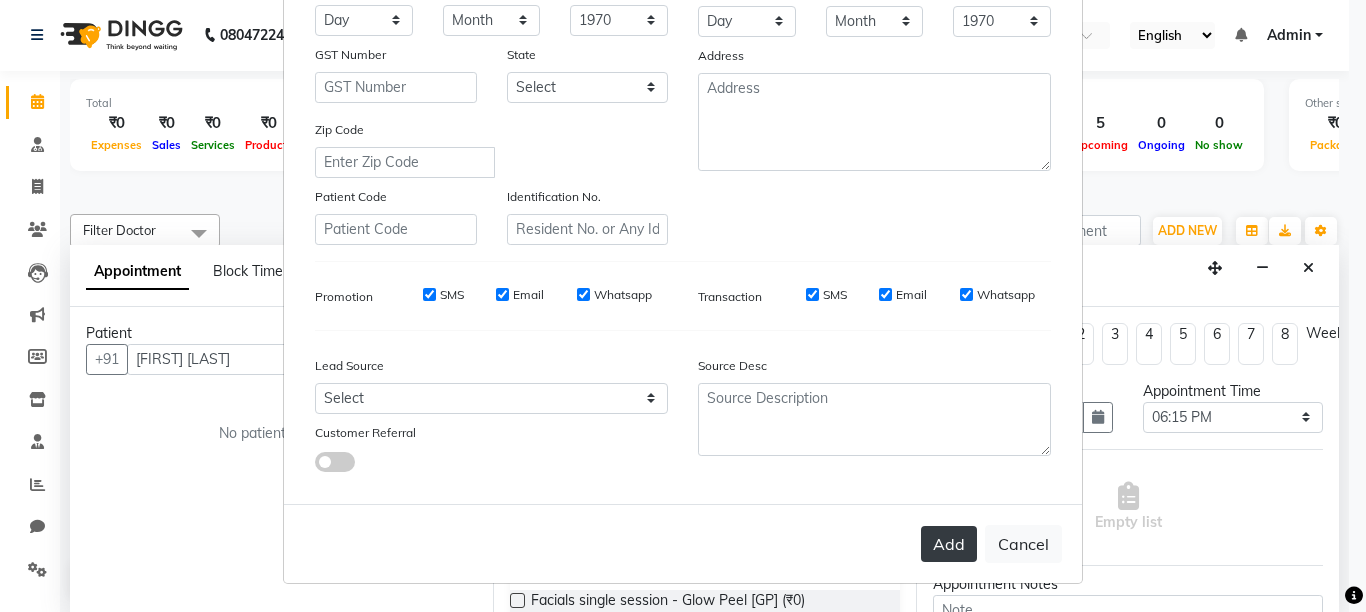 click on "Add" at bounding box center [949, 544] 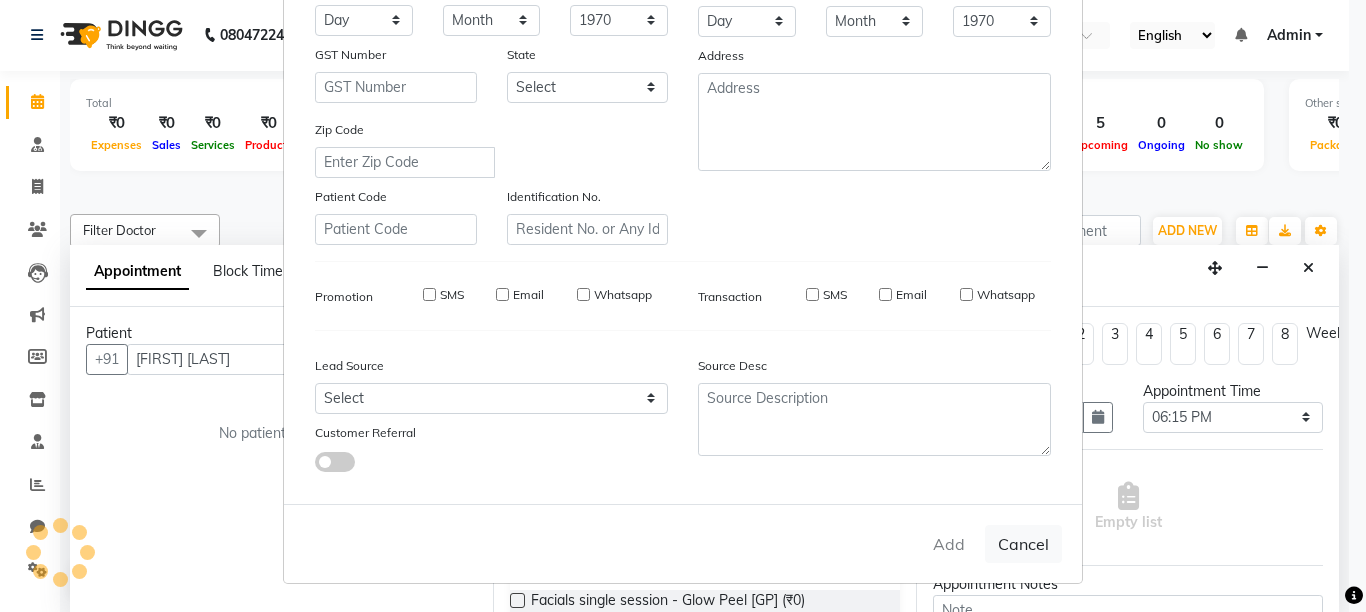 type on "[PHONE]" 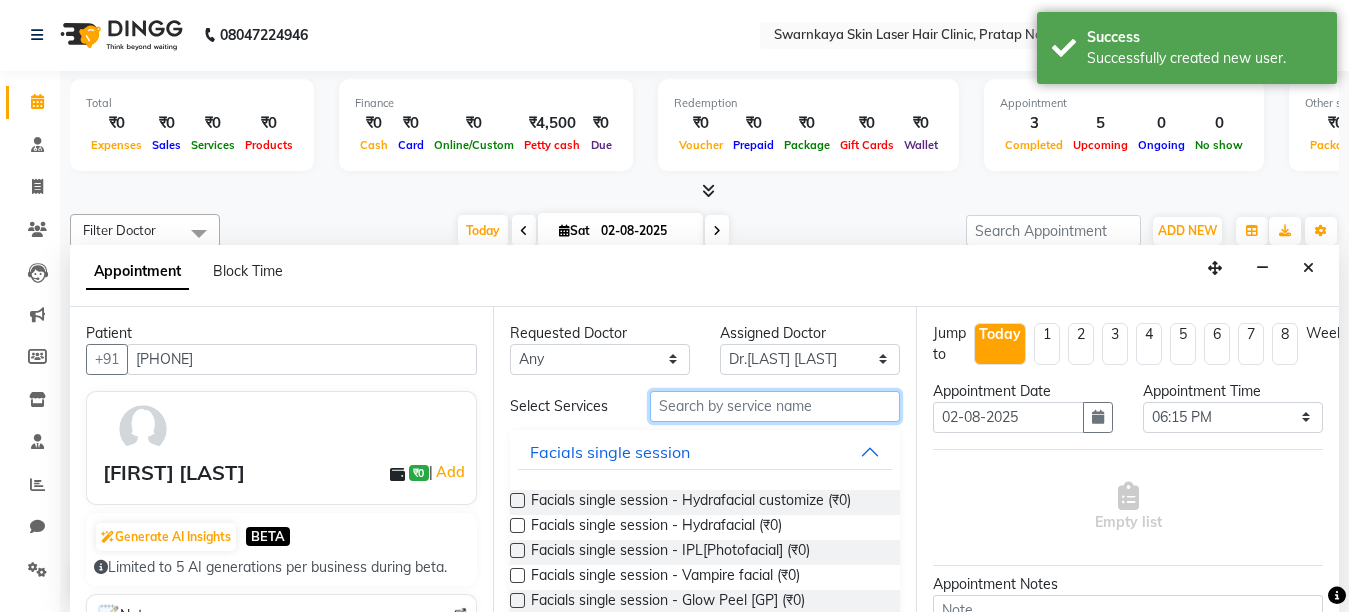 click at bounding box center (775, 406) 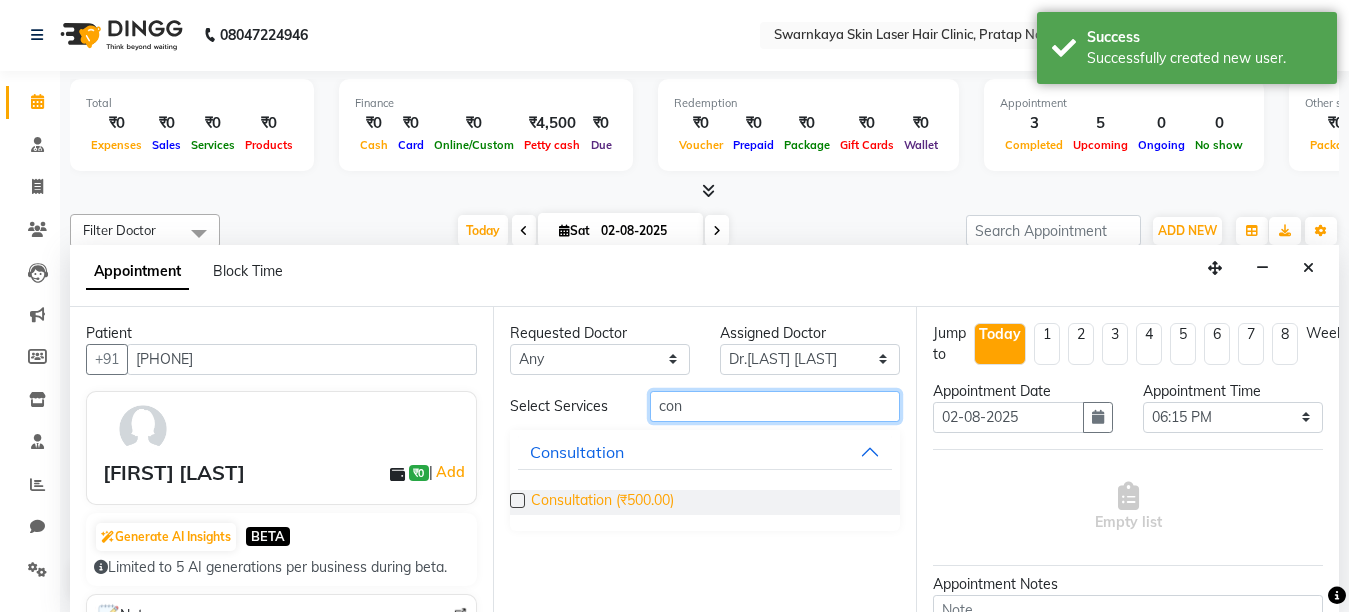 type on "con" 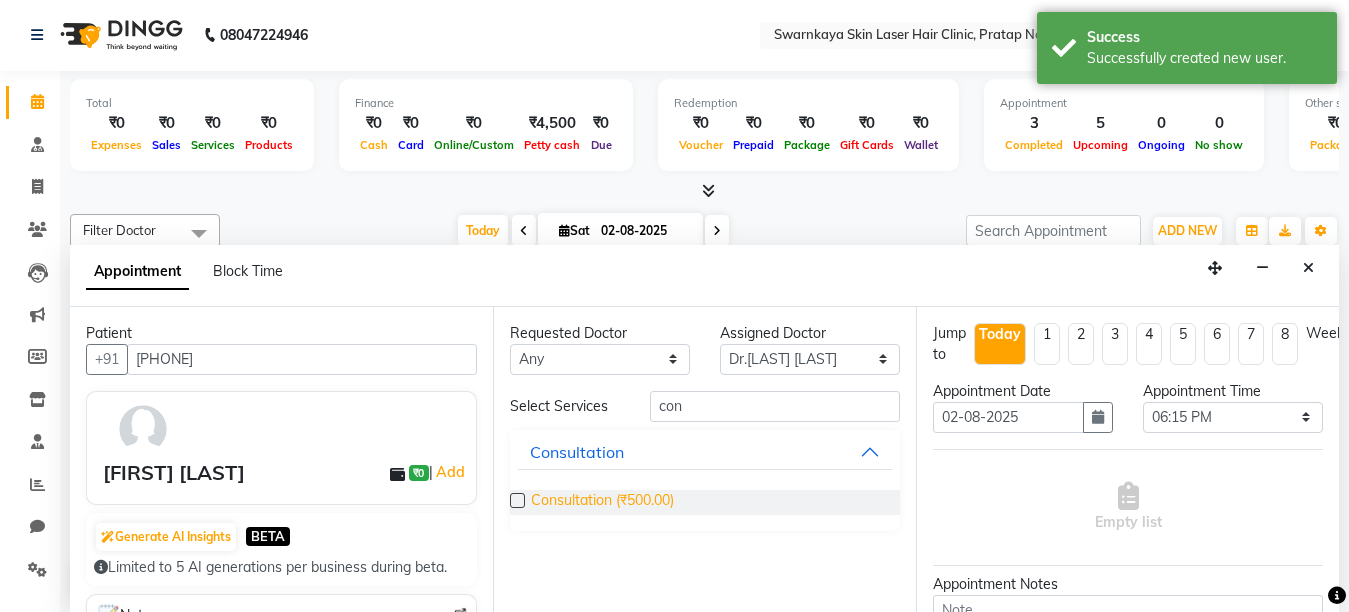 click on "Consultation (₹500.00)" at bounding box center [602, 502] 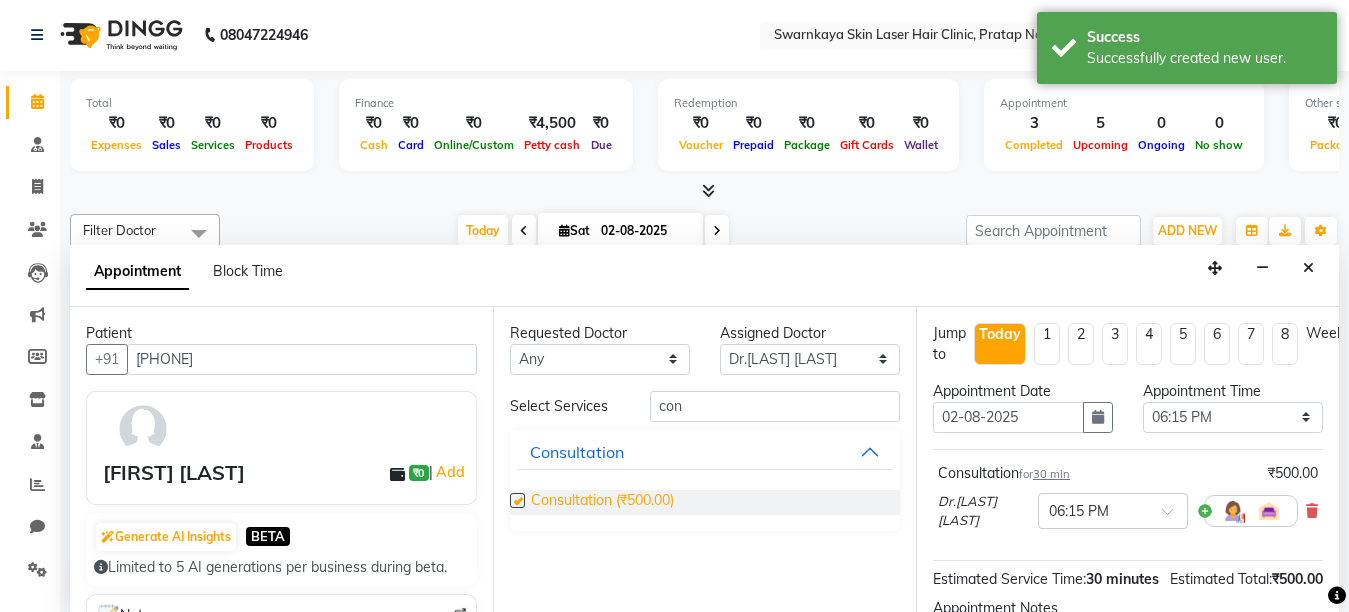 checkbox on "false" 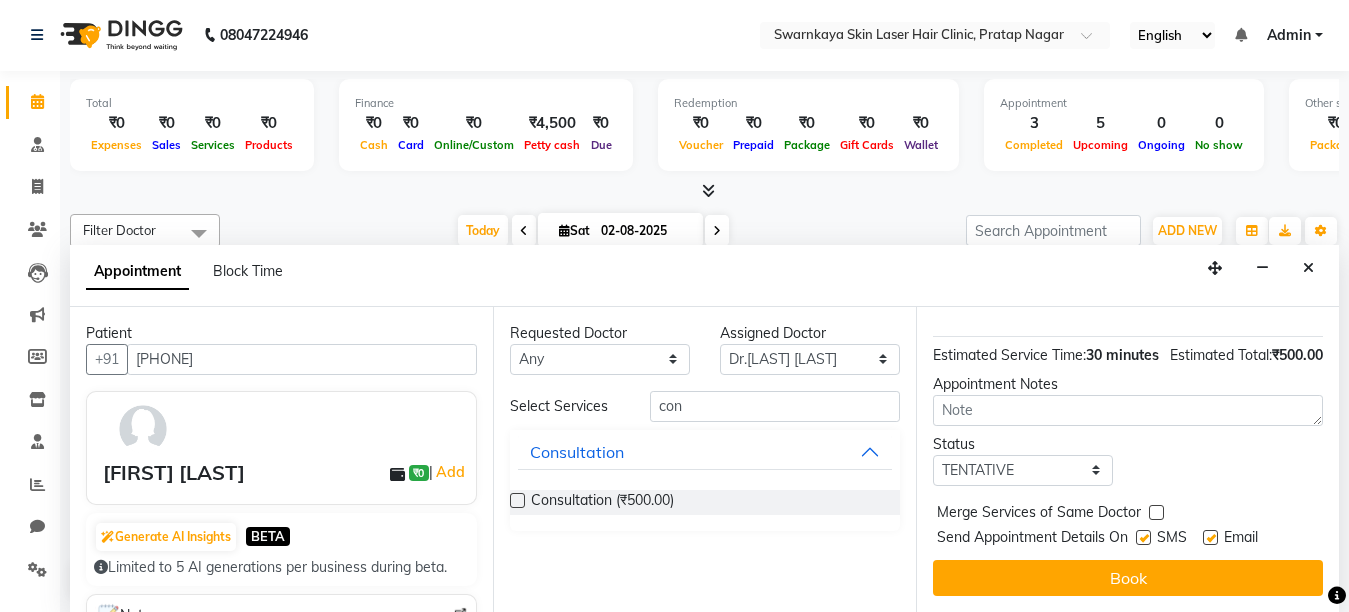 scroll, scrollTop: 262, scrollLeft: 0, axis: vertical 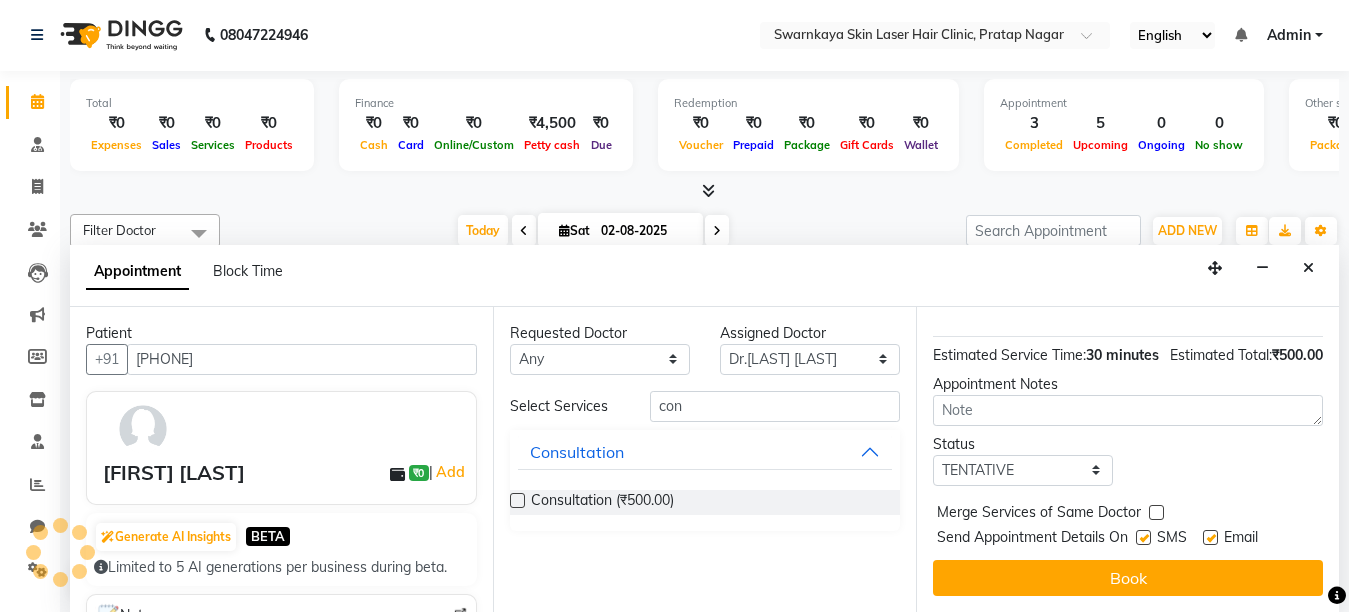 click at bounding box center (1210, 537) 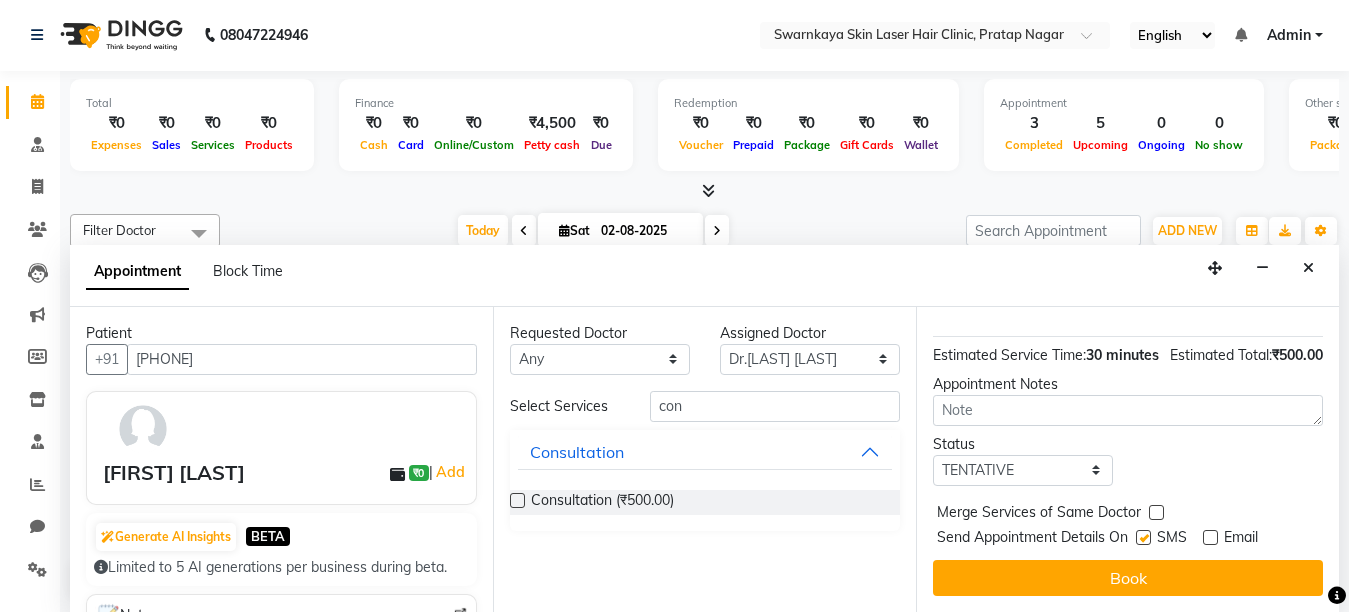 click at bounding box center [1143, 537] 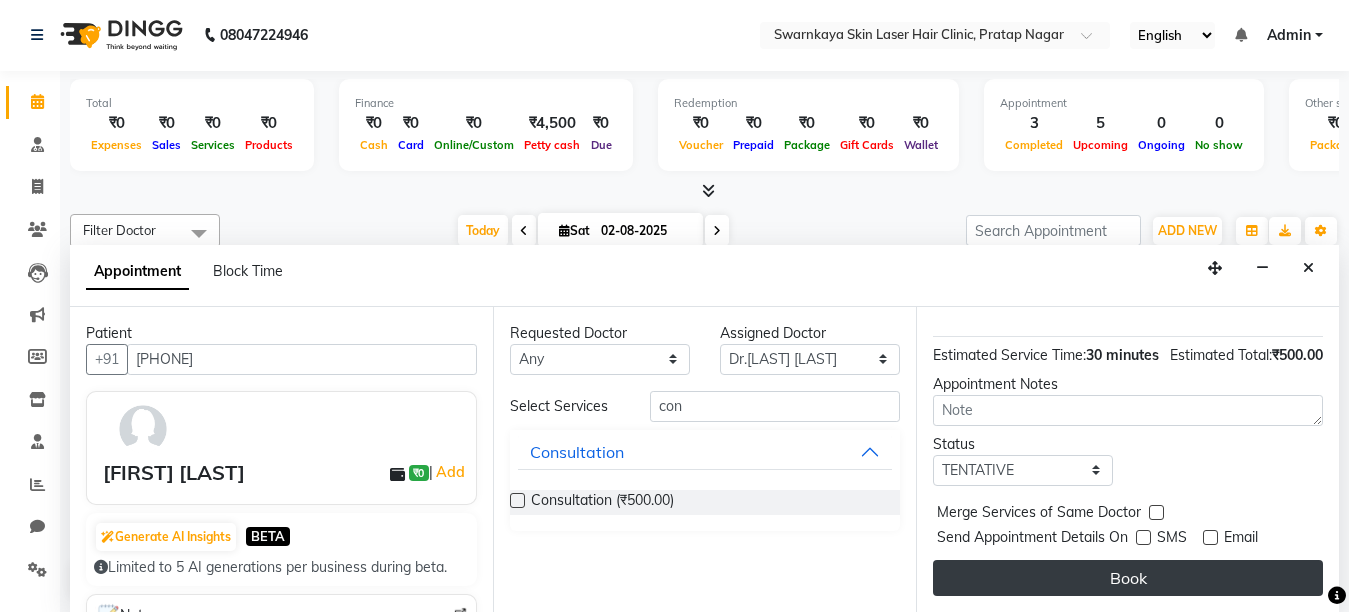 click on "Book" at bounding box center (1128, 578) 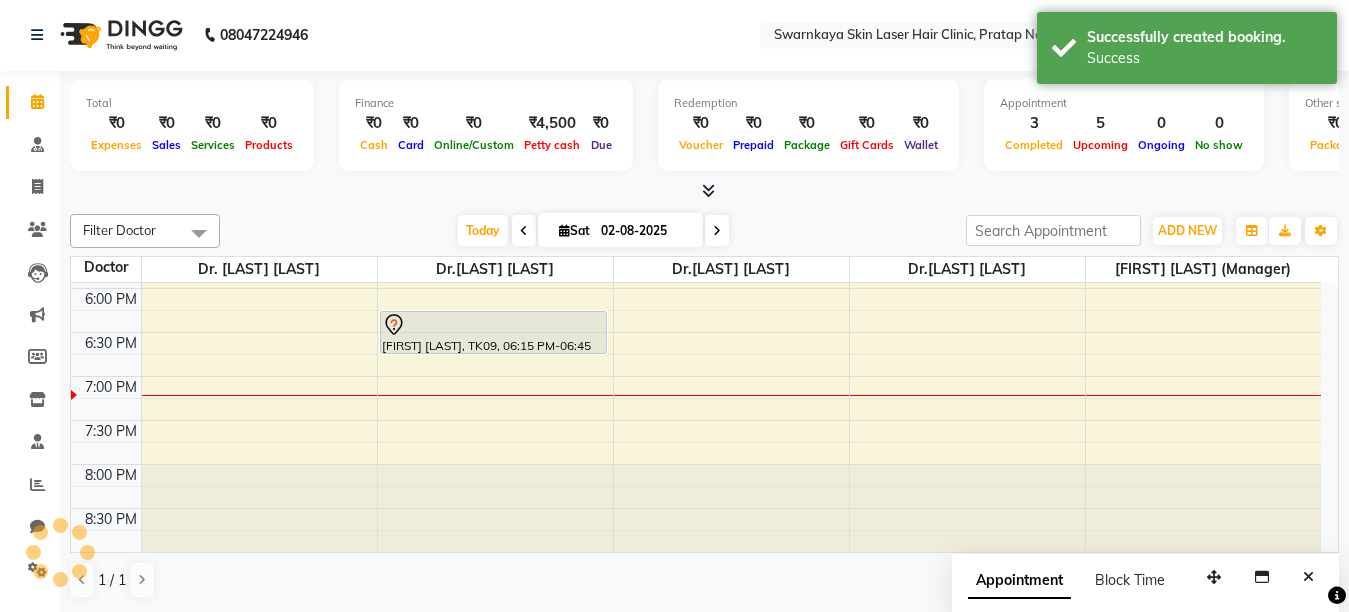 scroll, scrollTop: 0, scrollLeft: 0, axis: both 